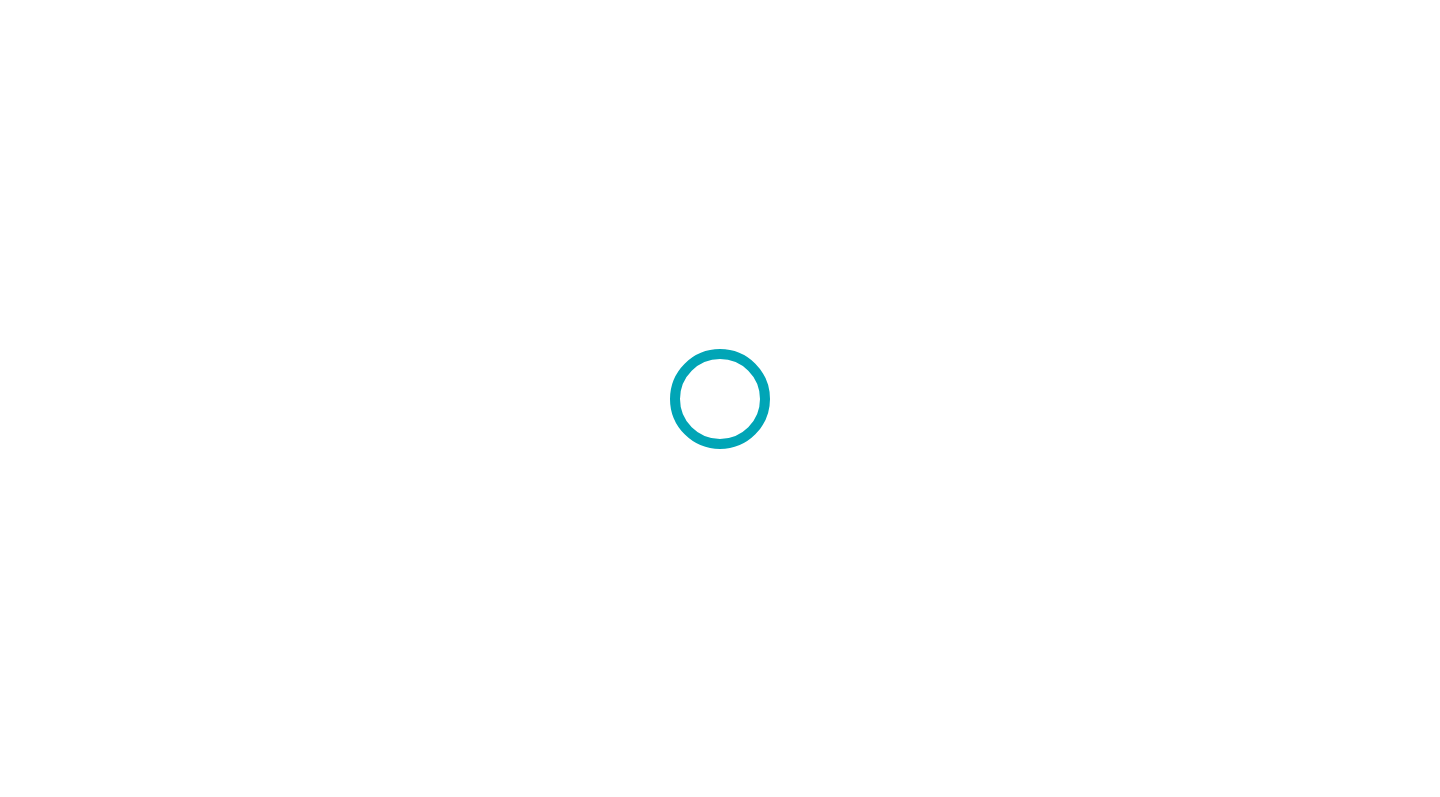 scroll, scrollTop: 0, scrollLeft: 0, axis: both 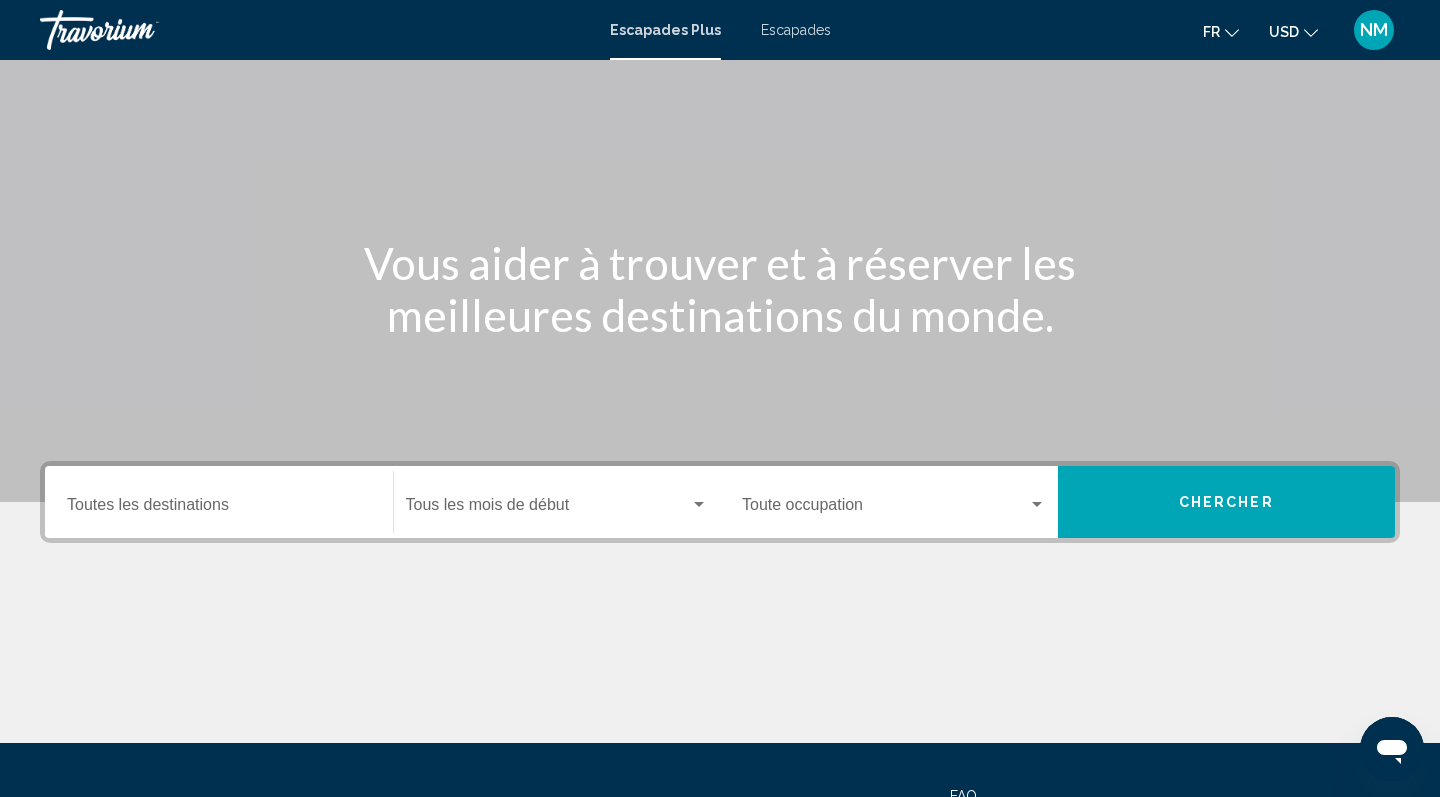 click on "Destination Toutes les destinations" at bounding box center (219, 502) 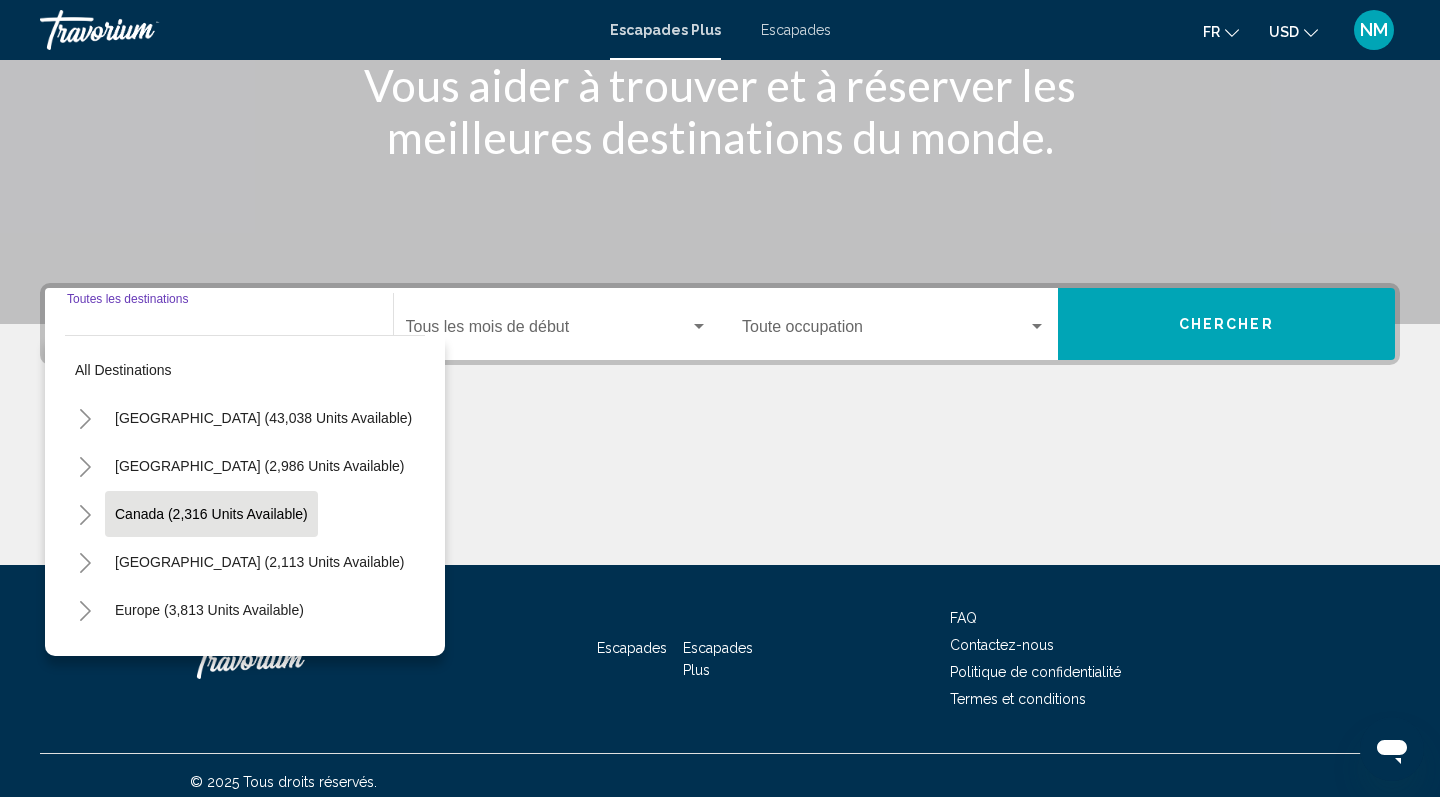 scroll, scrollTop: 289, scrollLeft: 0, axis: vertical 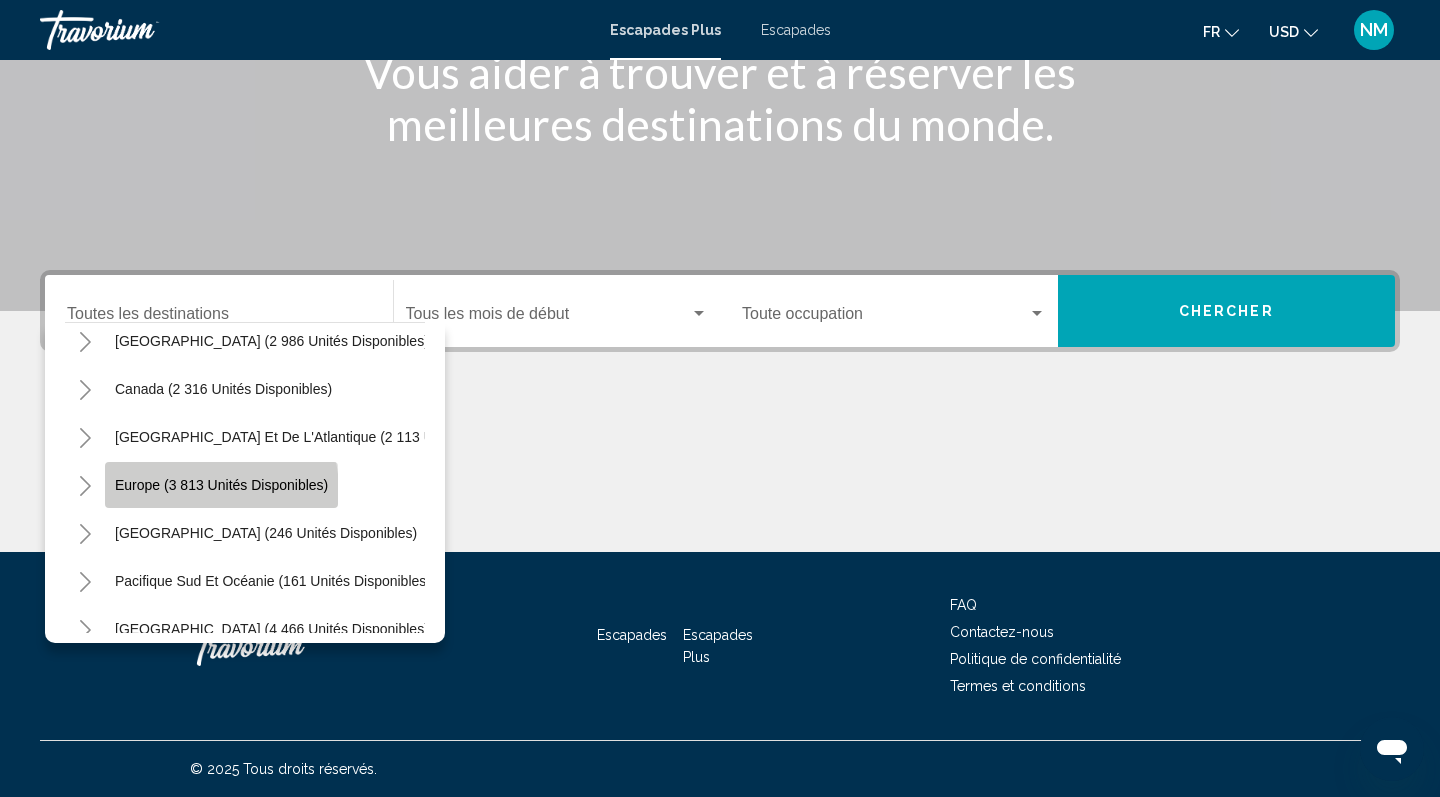 click on "Europe (3 813 unités disponibles)" at bounding box center (266, 533) 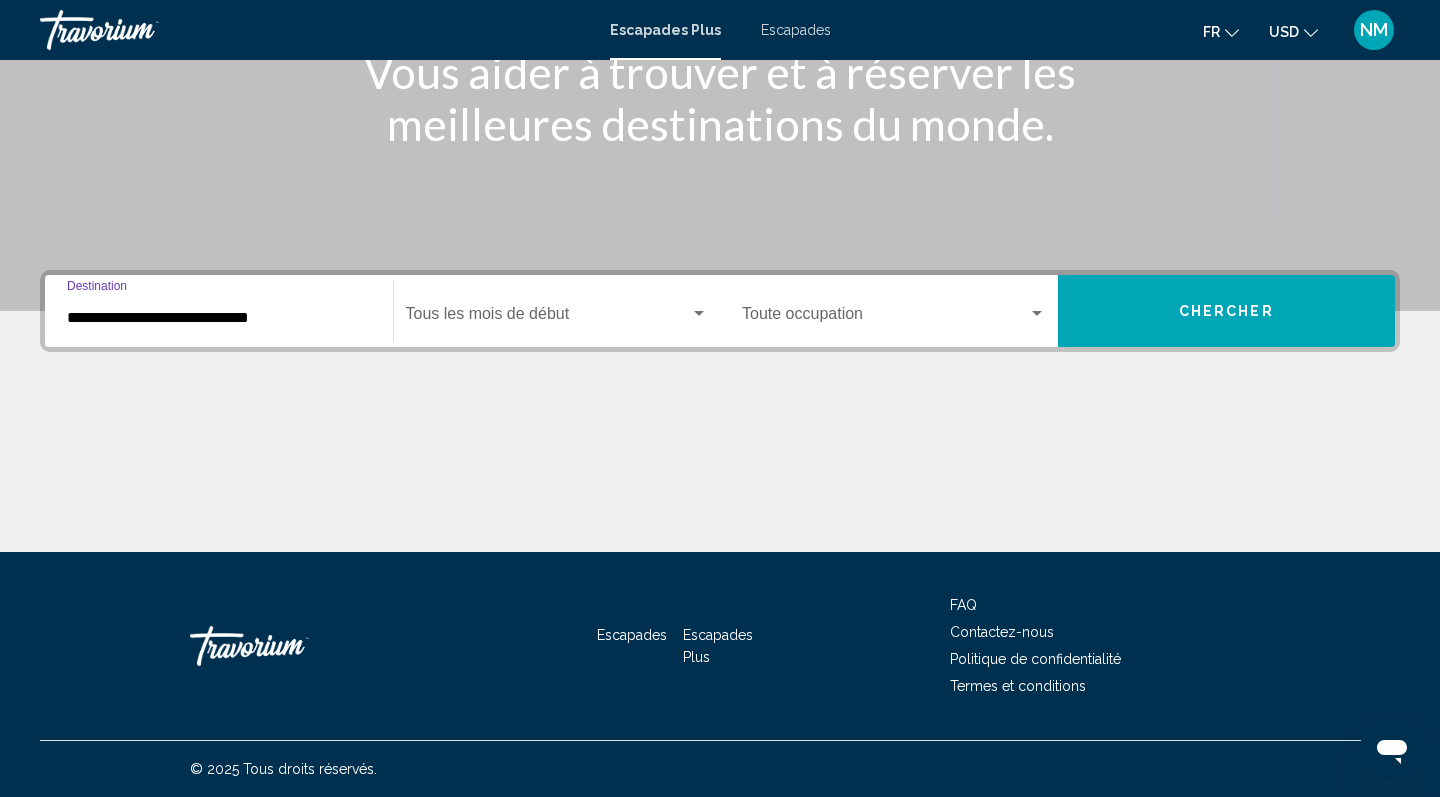 click at bounding box center [699, 314] 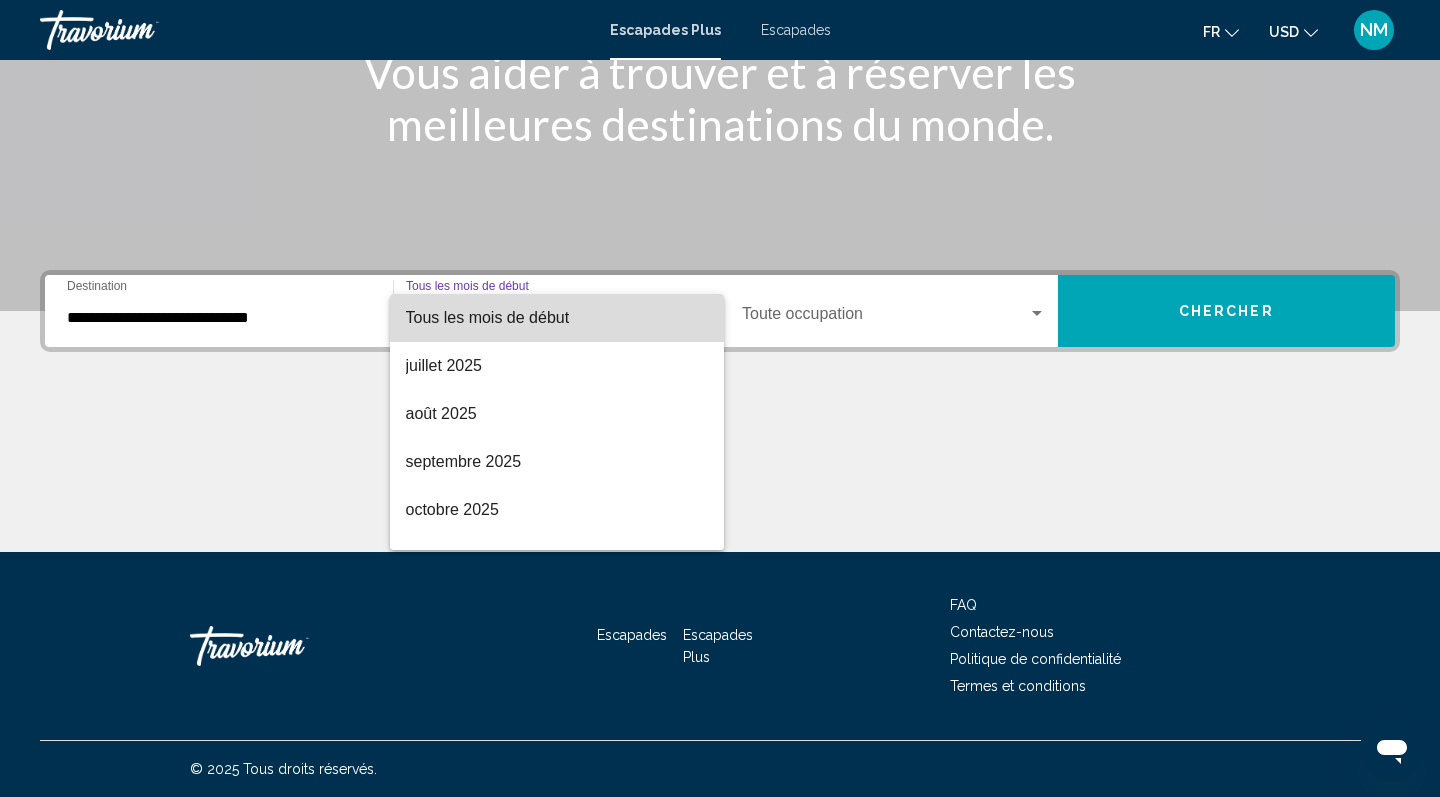 click on "Tous les mois de début" at bounding box center [557, 318] 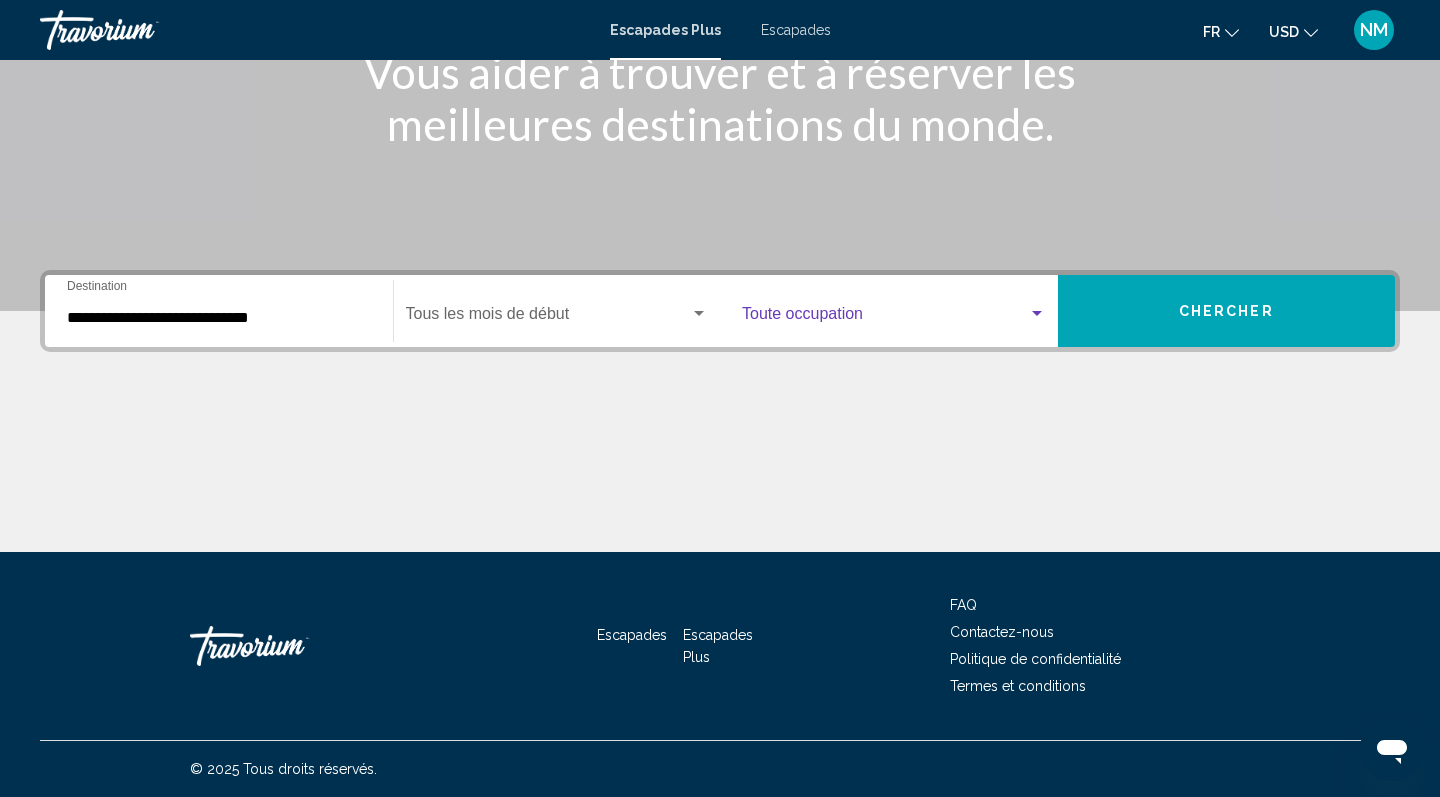 click at bounding box center (1037, 314) 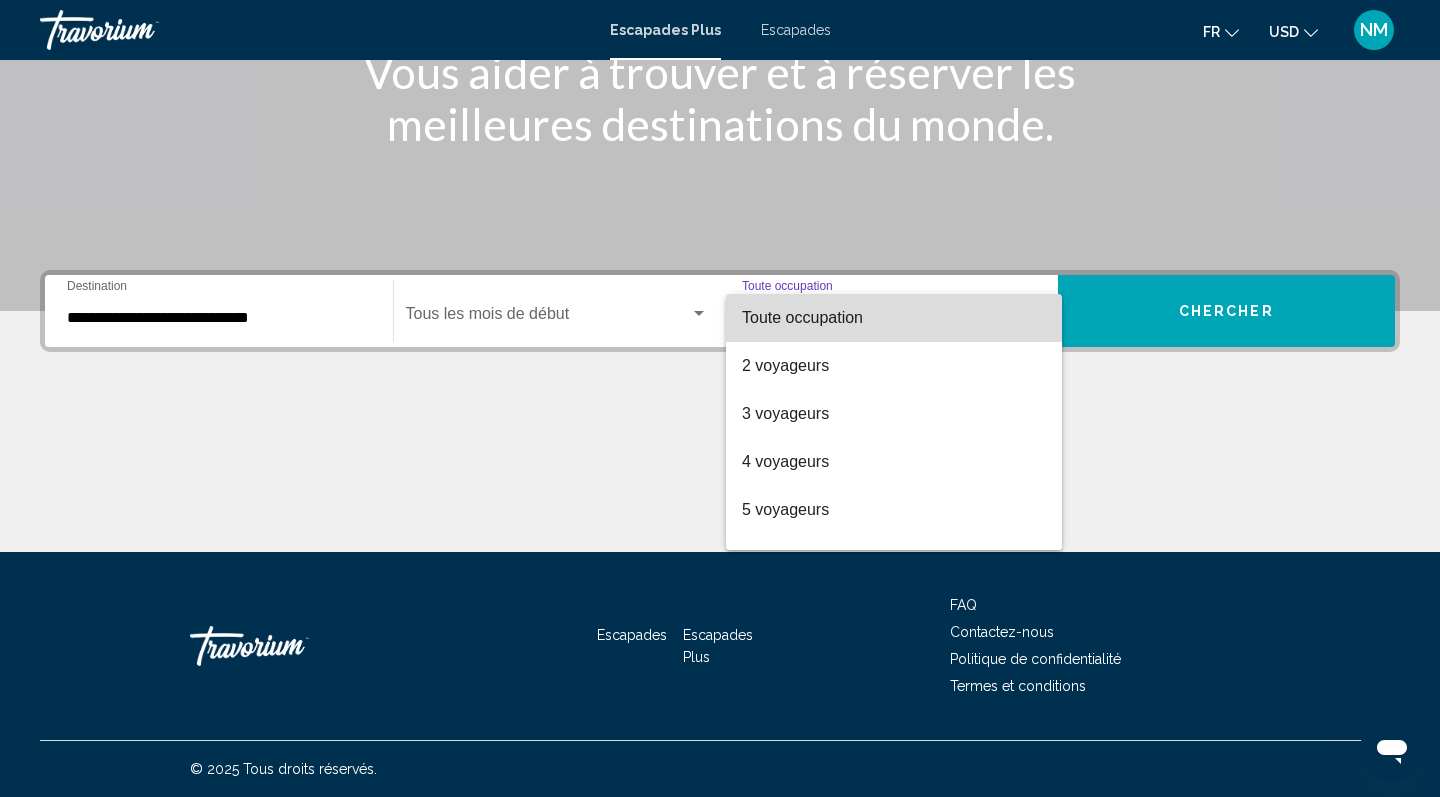 click on "Toute occupation" at bounding box center [894, 318] 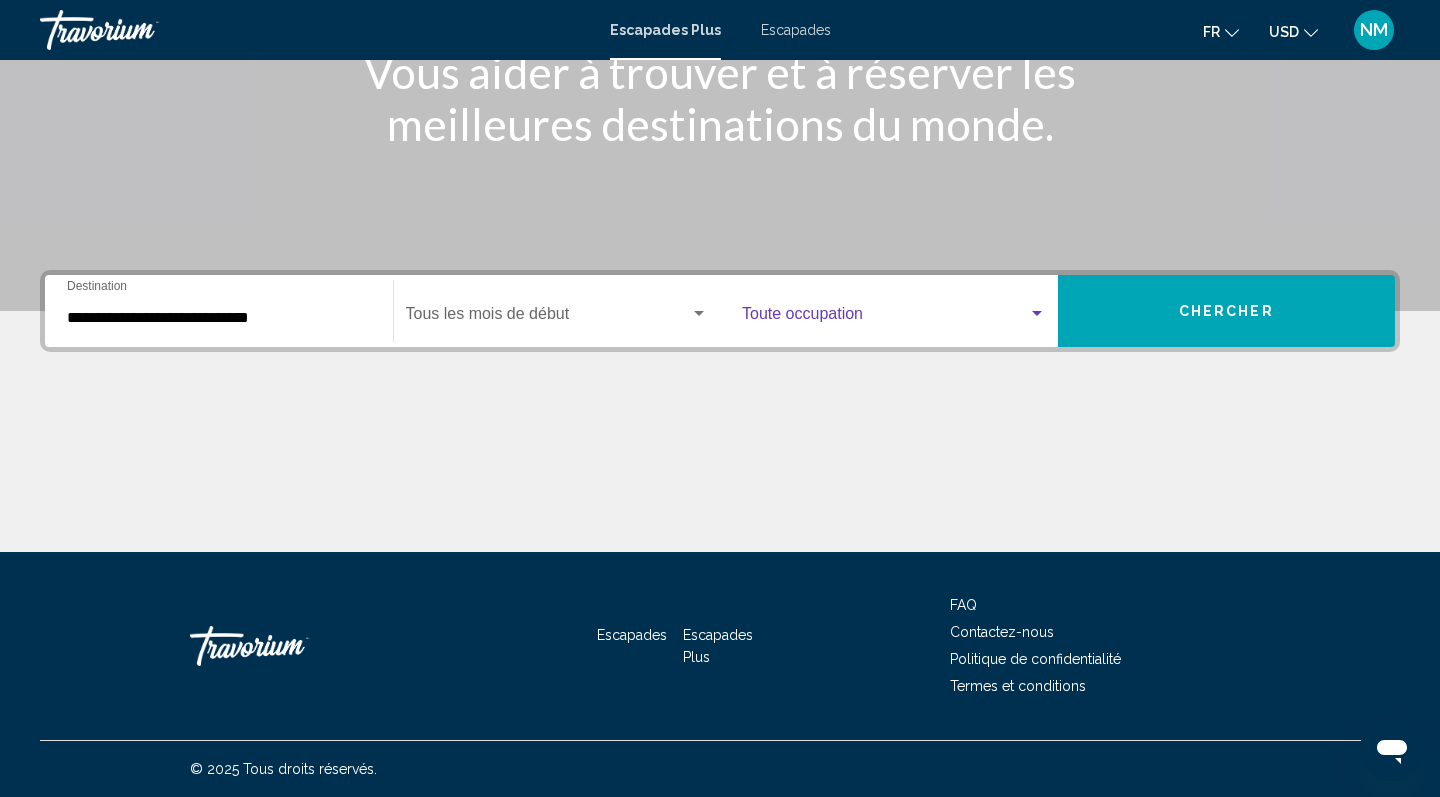 click on "CHERCHER" at bounding box center (1226, 312) 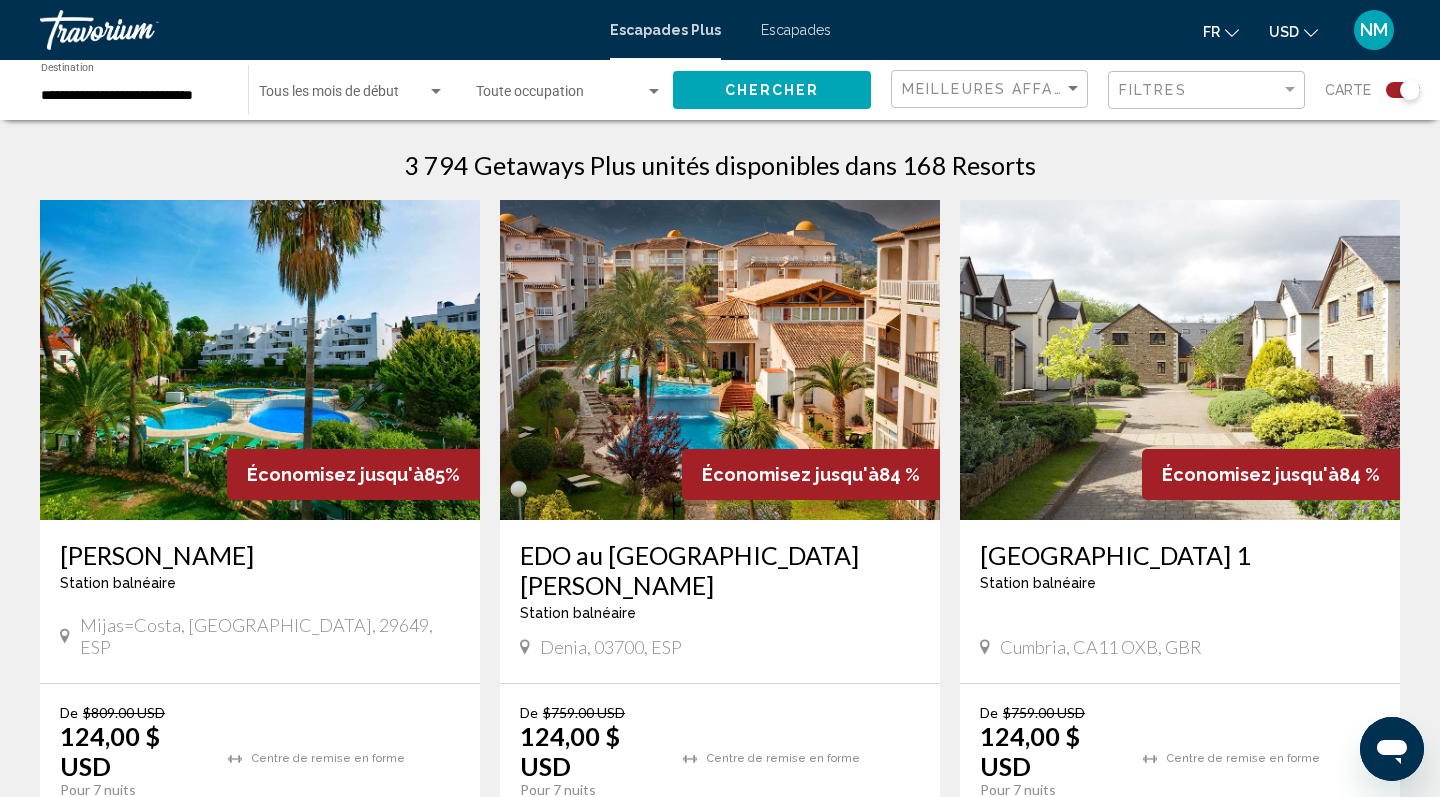 scroll, scrollTop: 630, scrollLeft: 0, axis: vertical 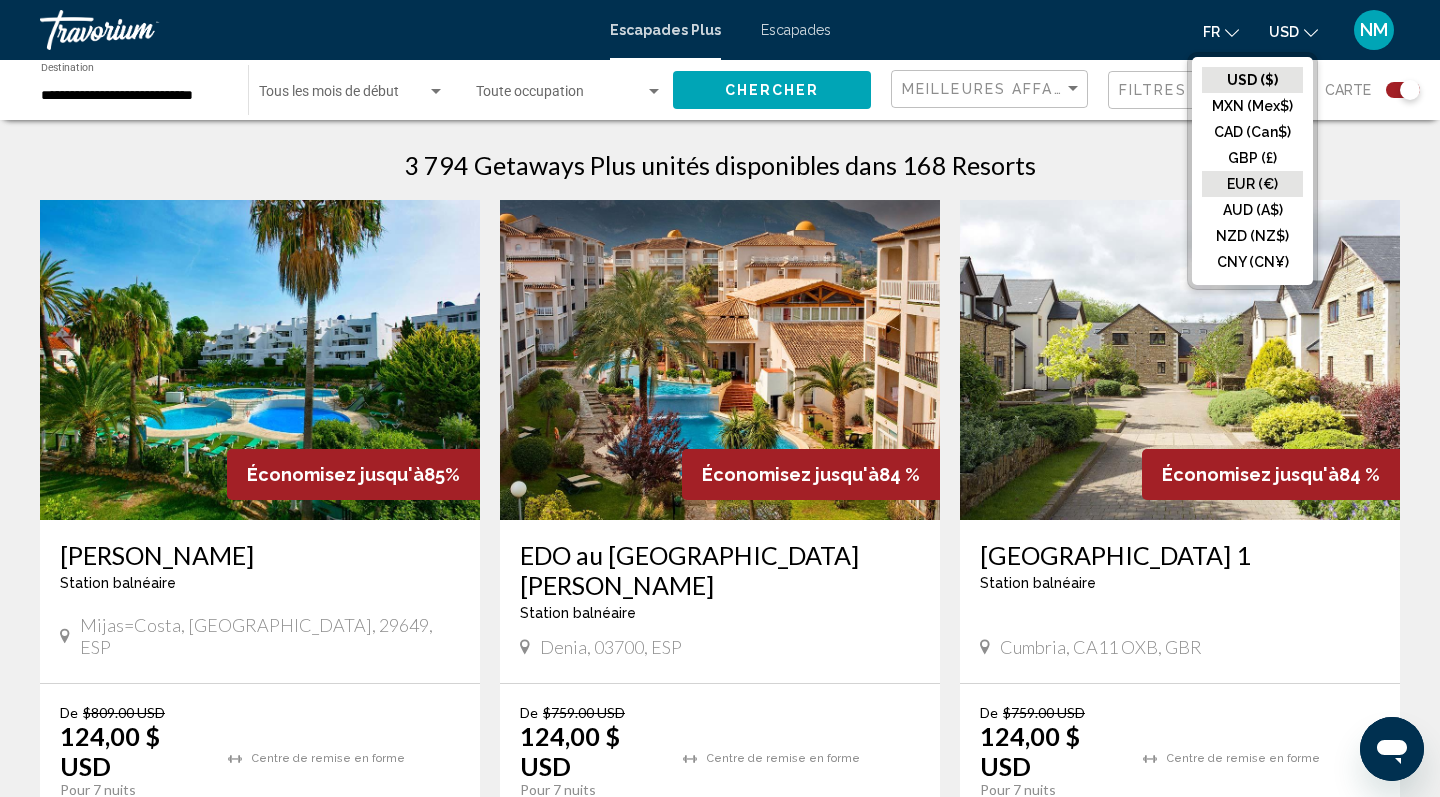 click on "EUR (€)" 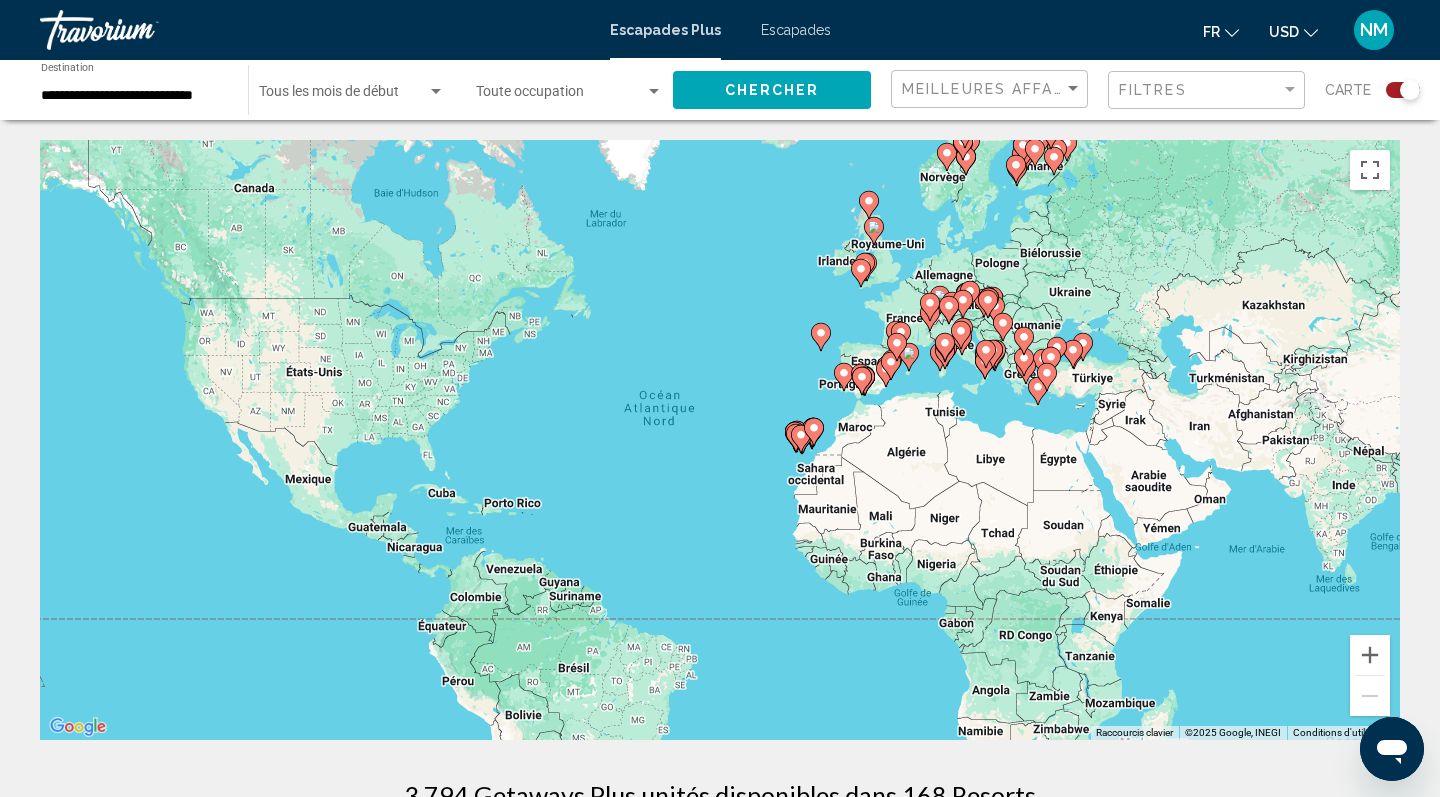 scroll, scrollTop: 0, scrollLeft: 0, axis: both 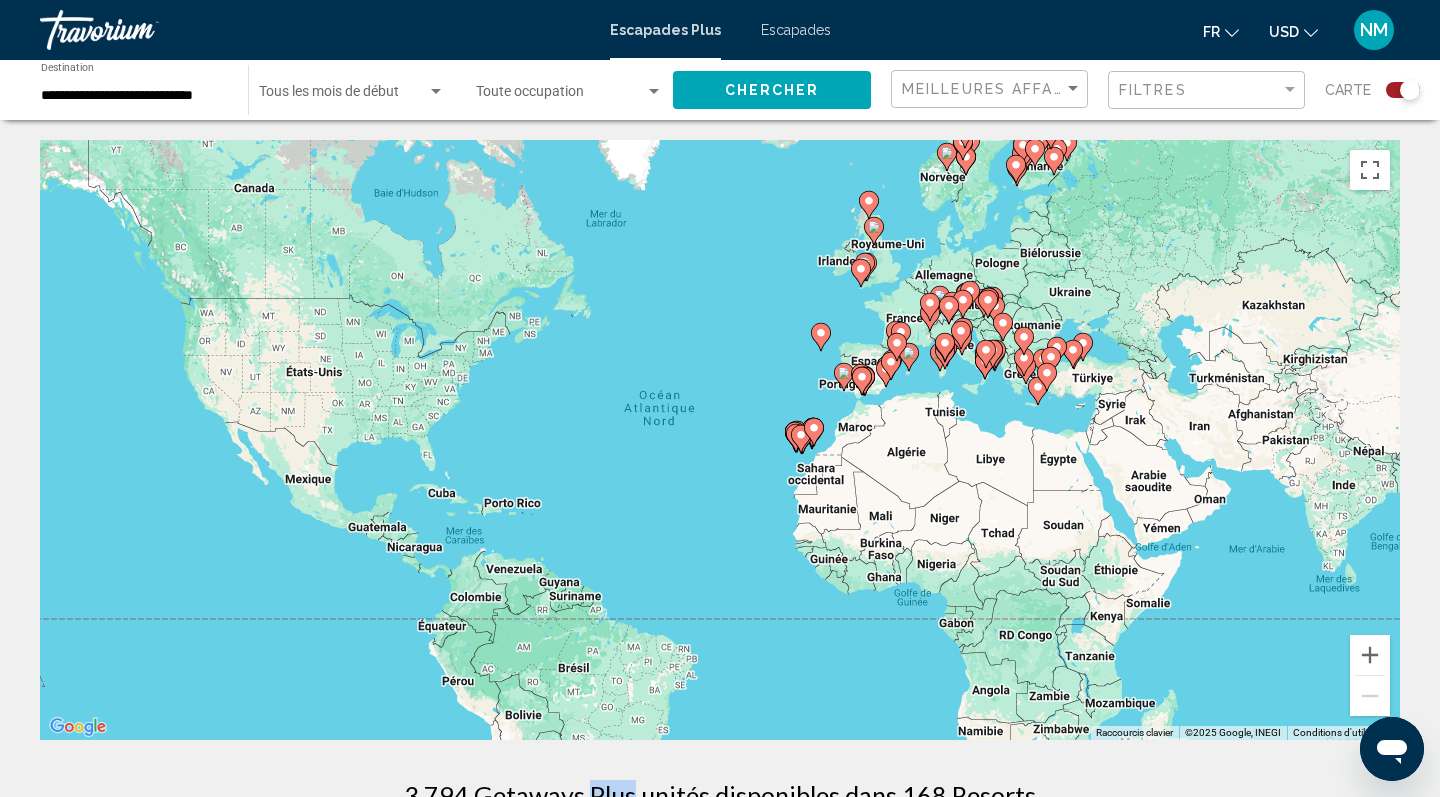 click on "CHERCHER" 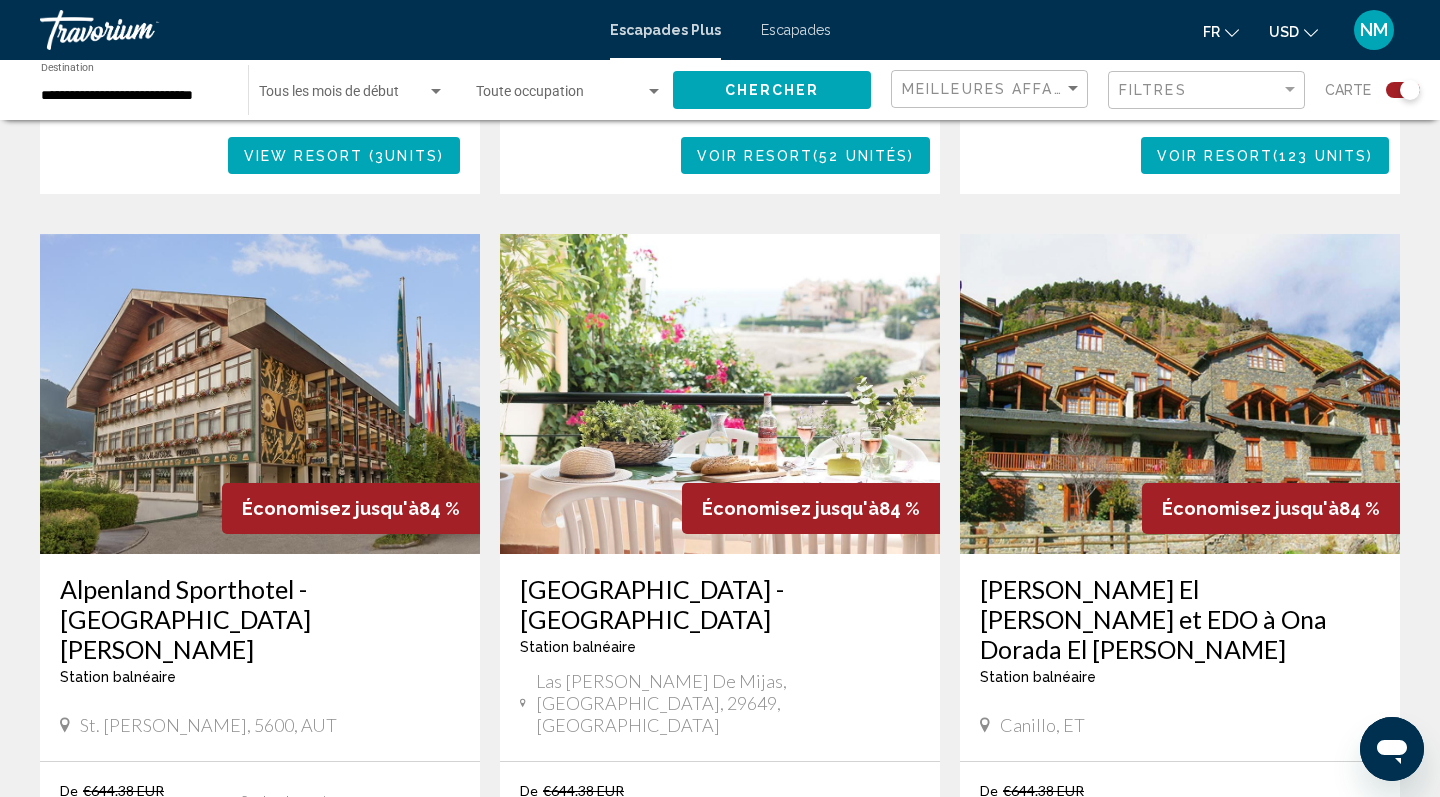 scroll, scrollTop: 1317, scrollLeft: 0, axis: vertical 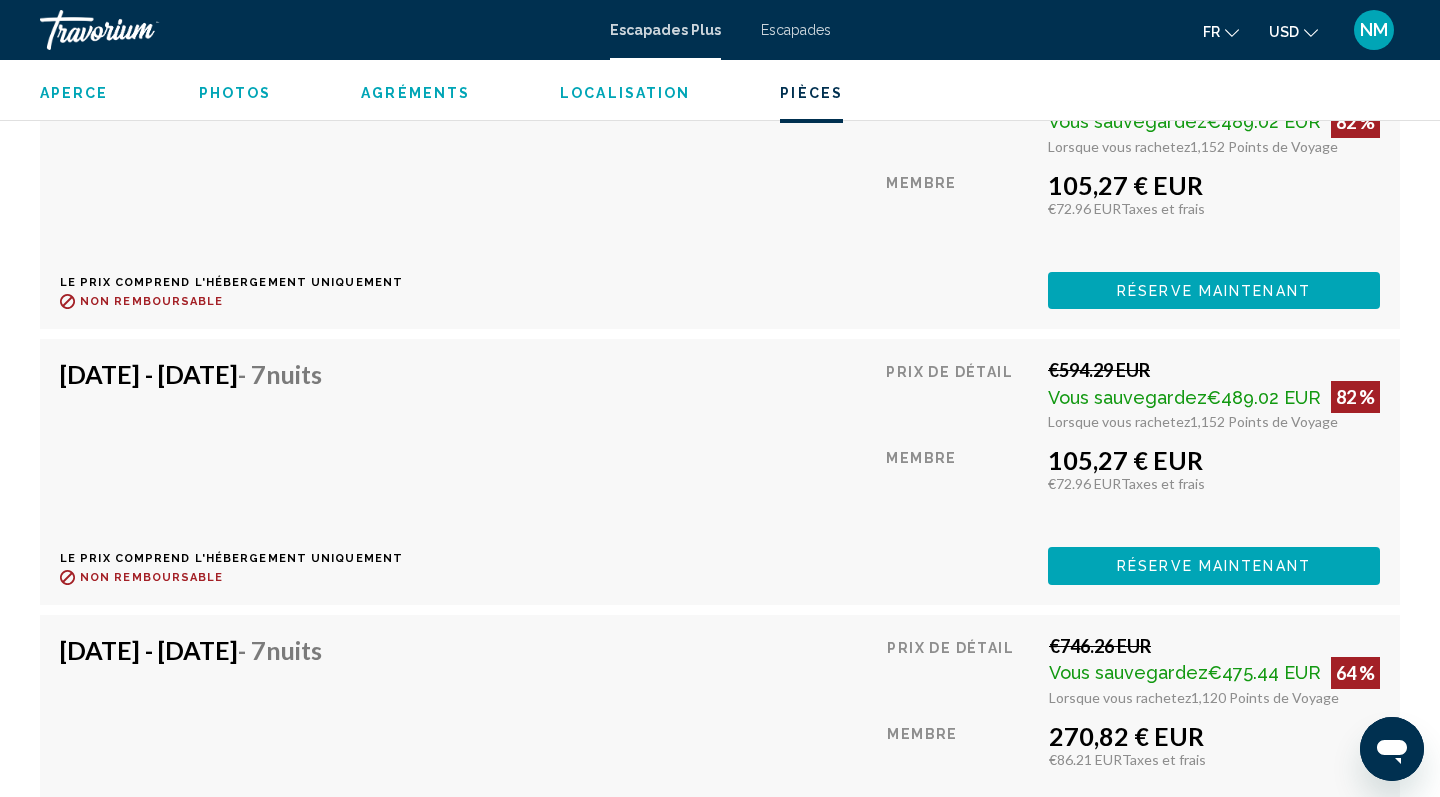 click on "RÉSERVE MAINTENANT" at bounding box center [1215, -8520] 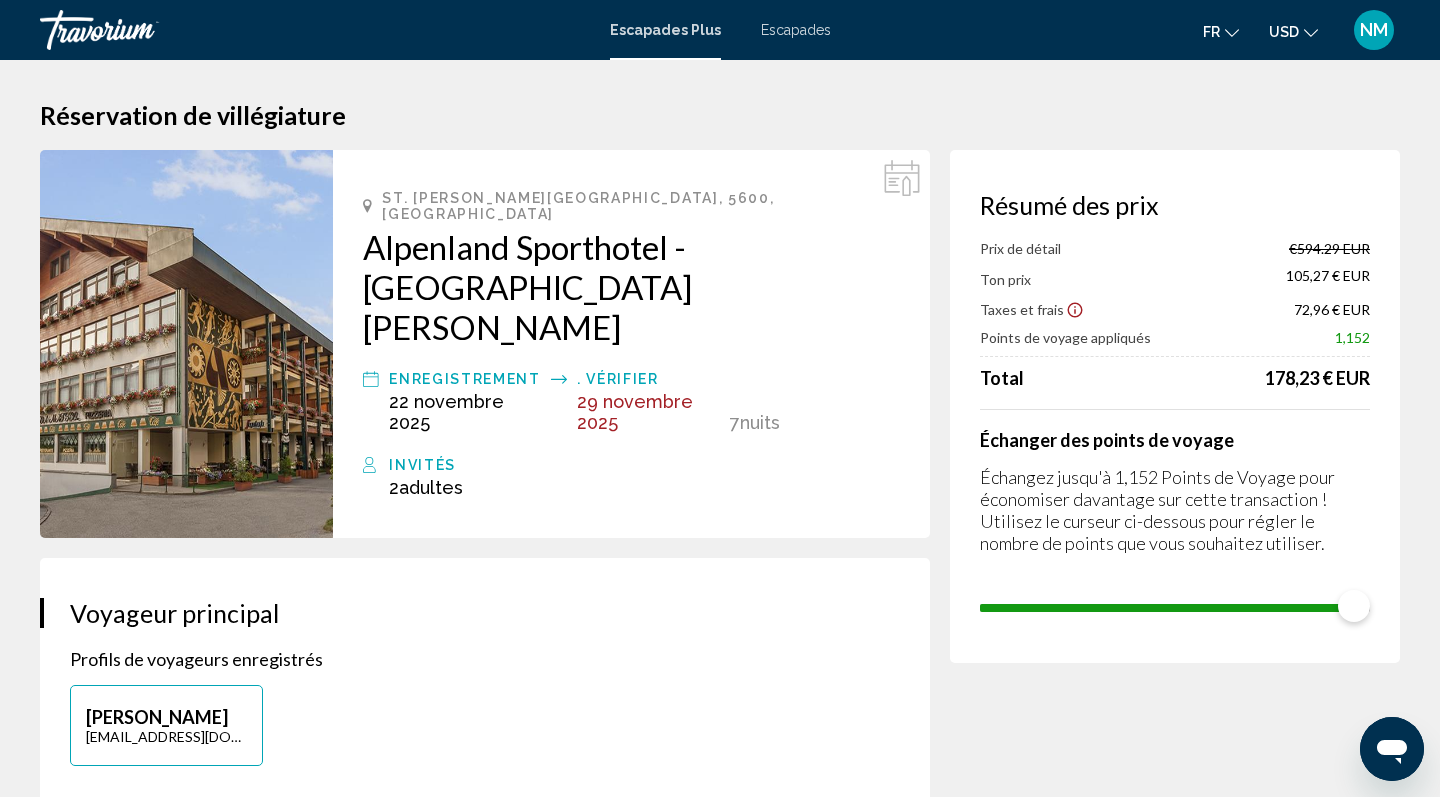 scroll, scrollTop: 0, scrollLeft: 0, axis: both 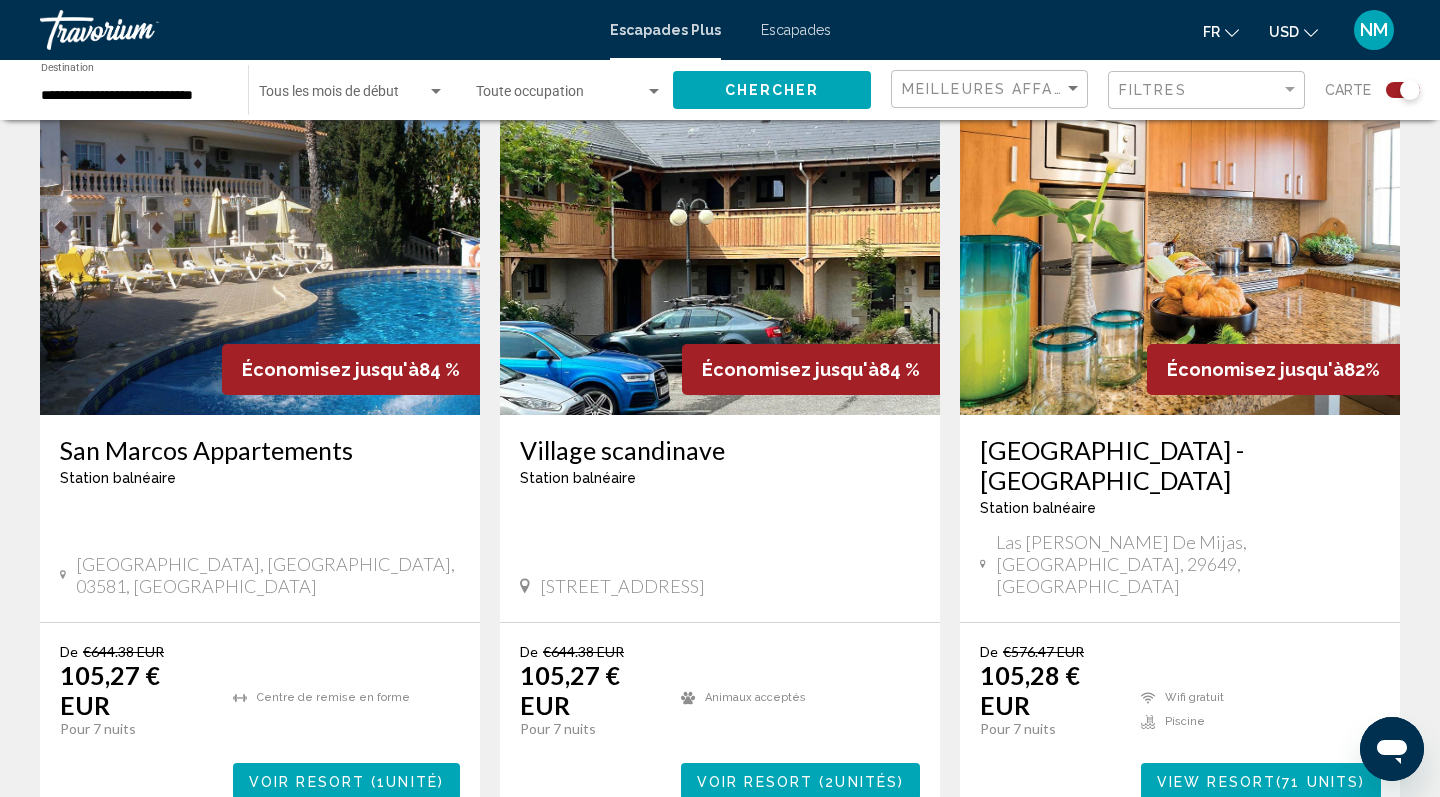 click on "2" at bounding box center [580, 880] 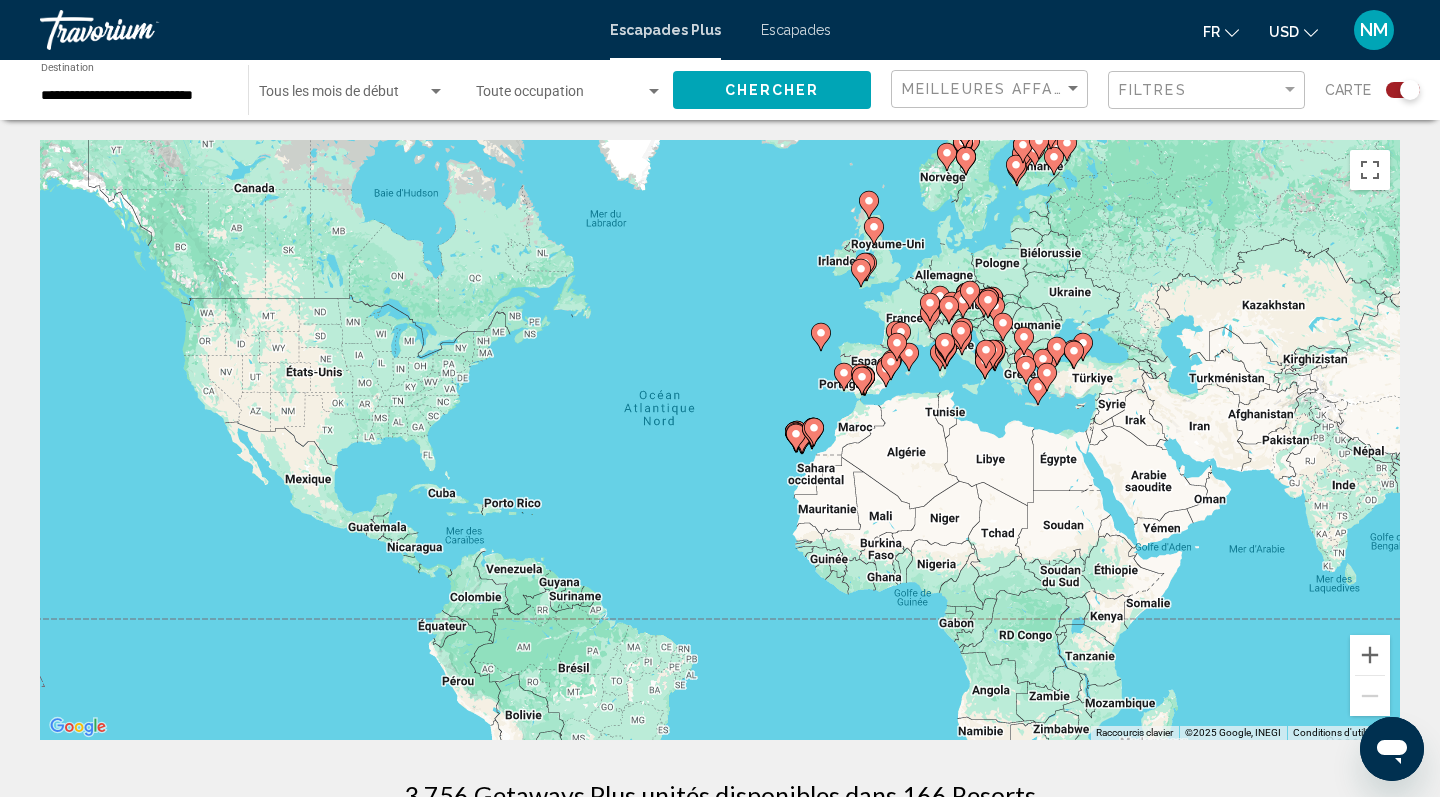 scroll, scrollTop: 0, scrollLeft: 0, axis: both 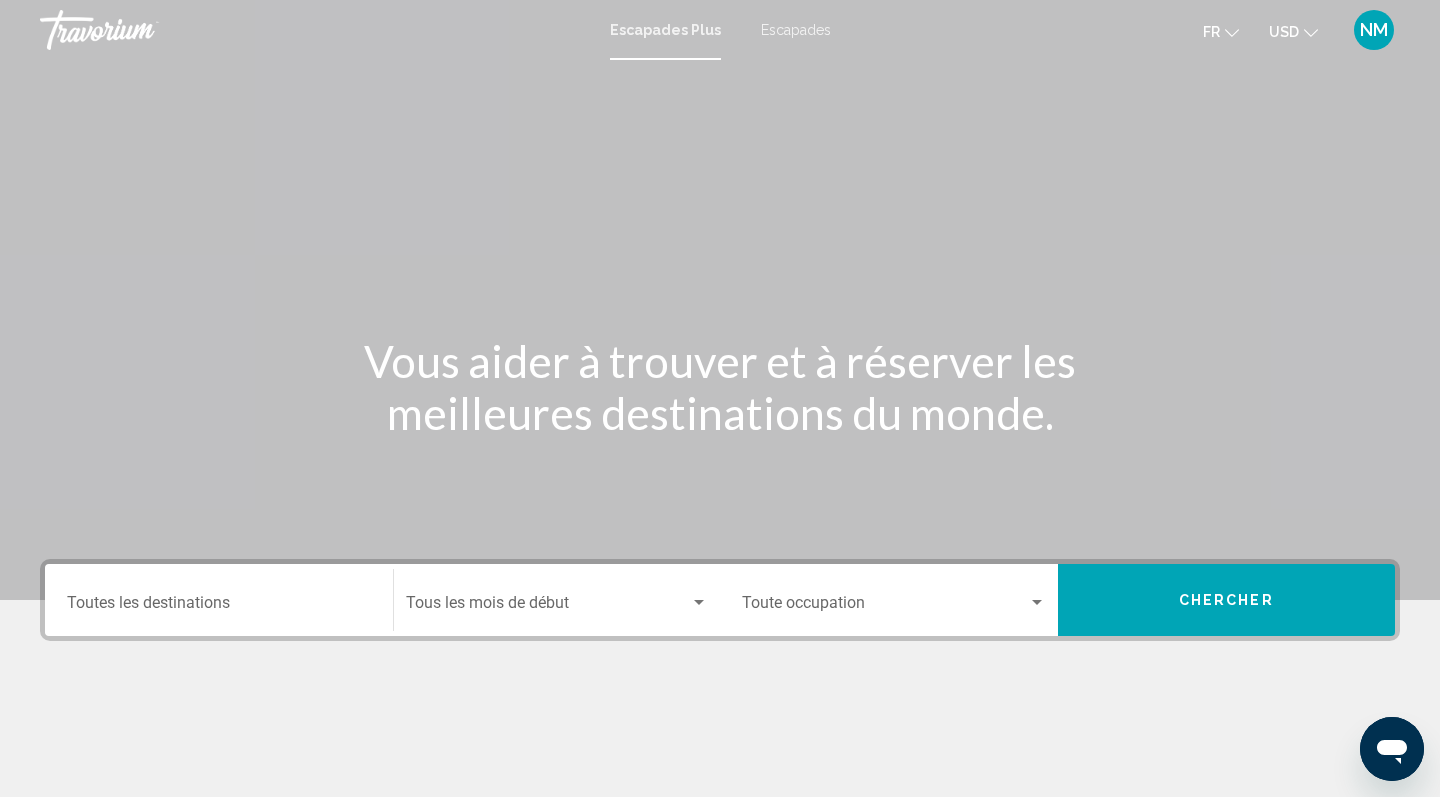 click on "Escapades" at bounding box center [796, 30] 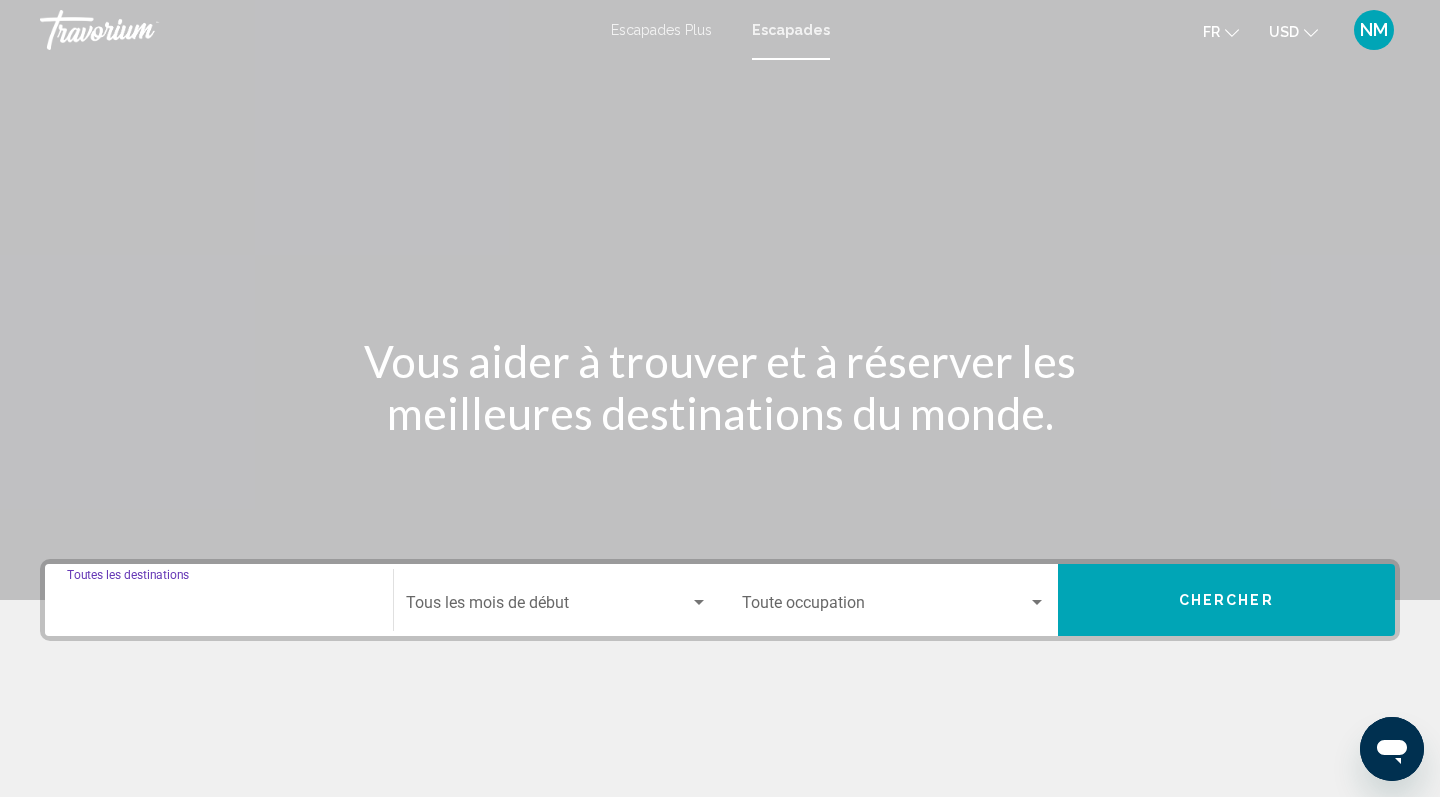click on "Destination Toutes les destinations" at bounding box center (219, 607) 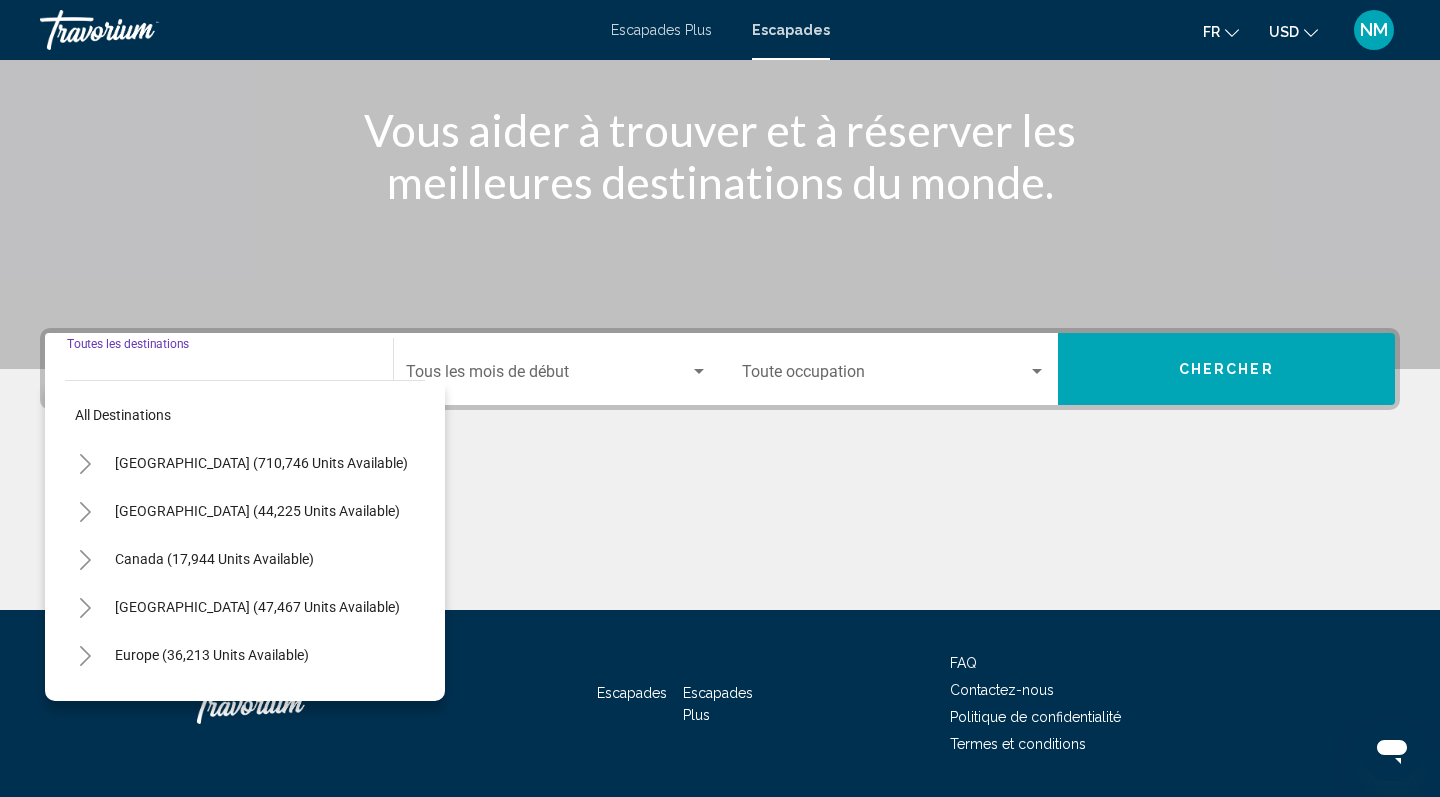 scroll, scrollTop: 289, scrollLeft: 0, axis: vertical 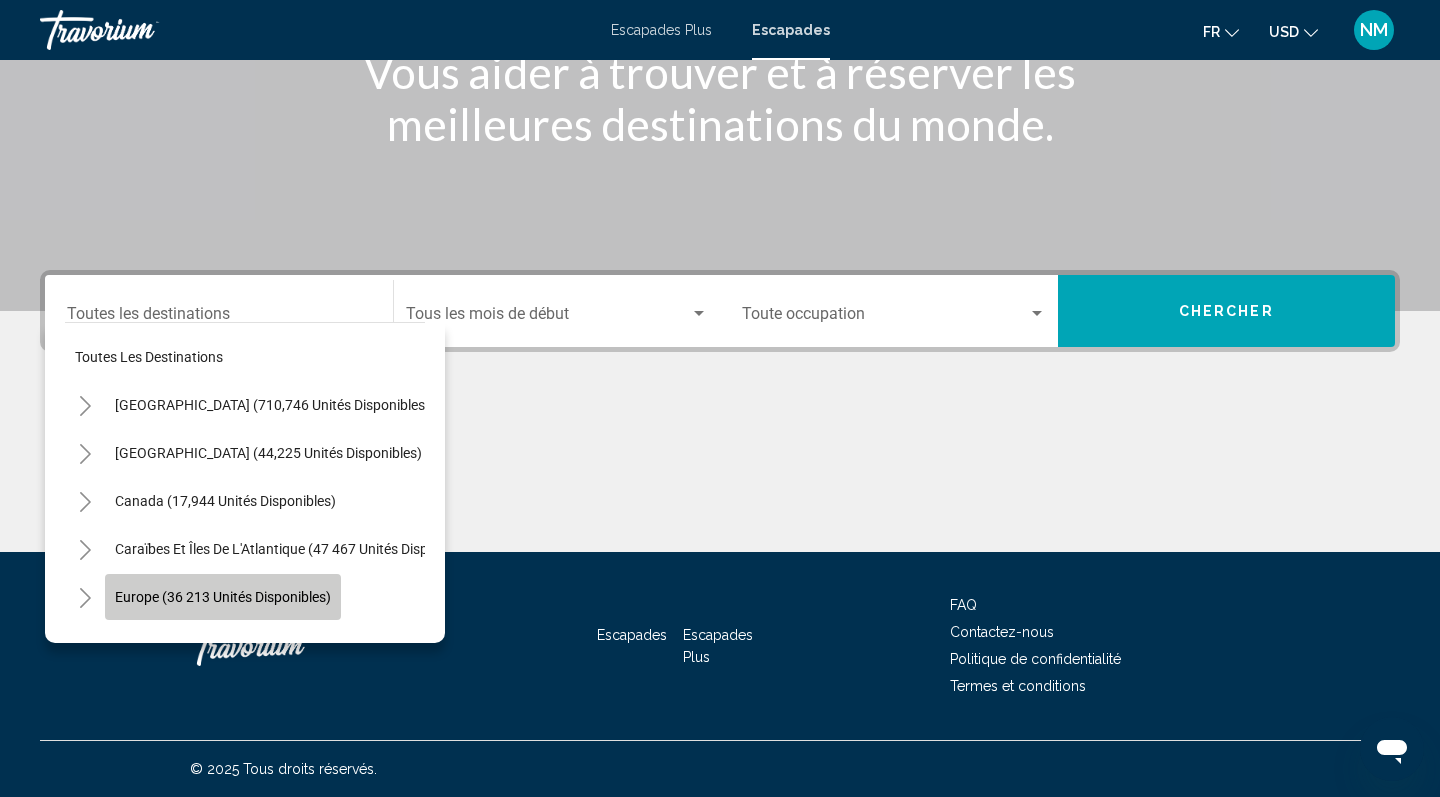 click on "Europe (36 213 unités disponibles)" at bounding box center (264, 645) 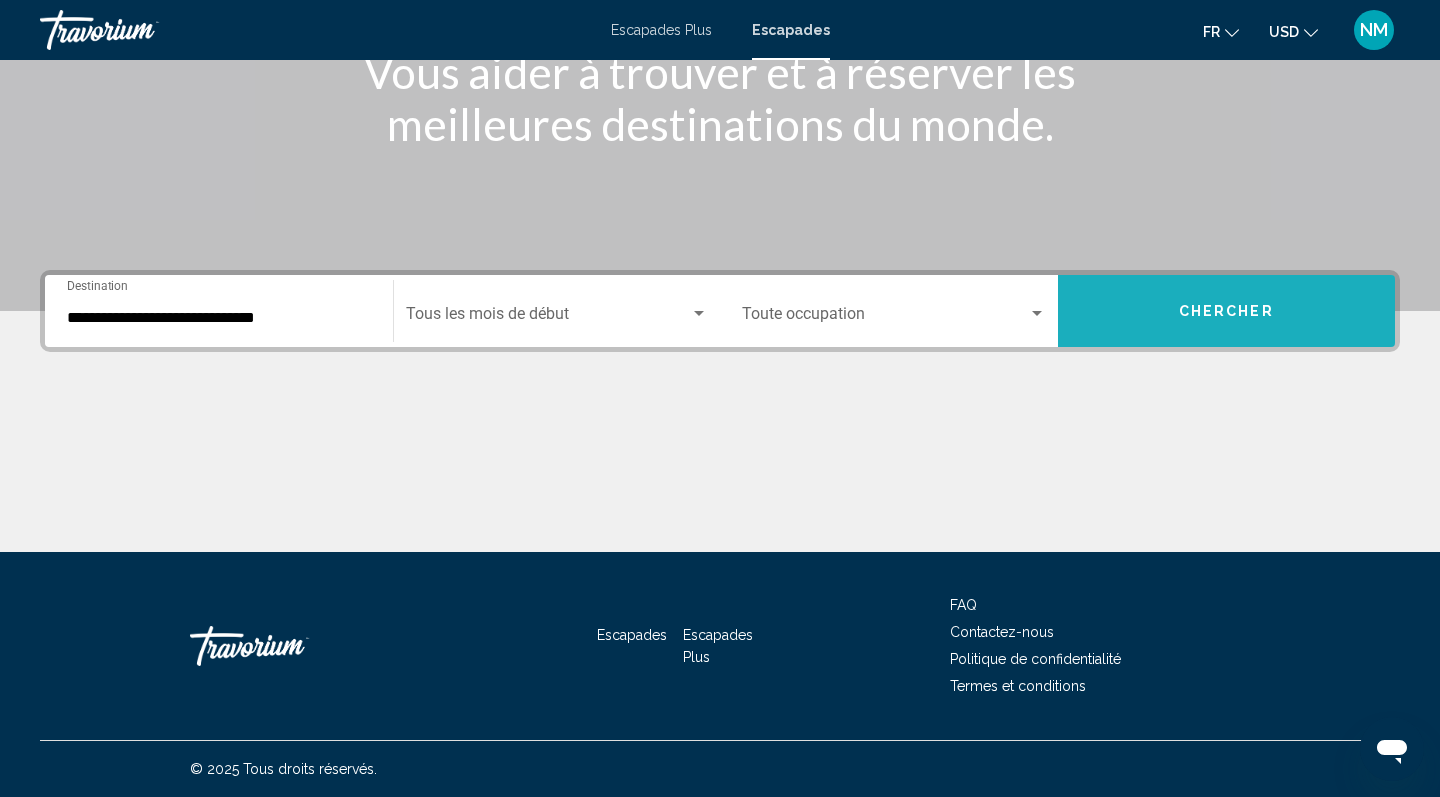 click on "CHERCHER" at bounding box center (1227, 311) 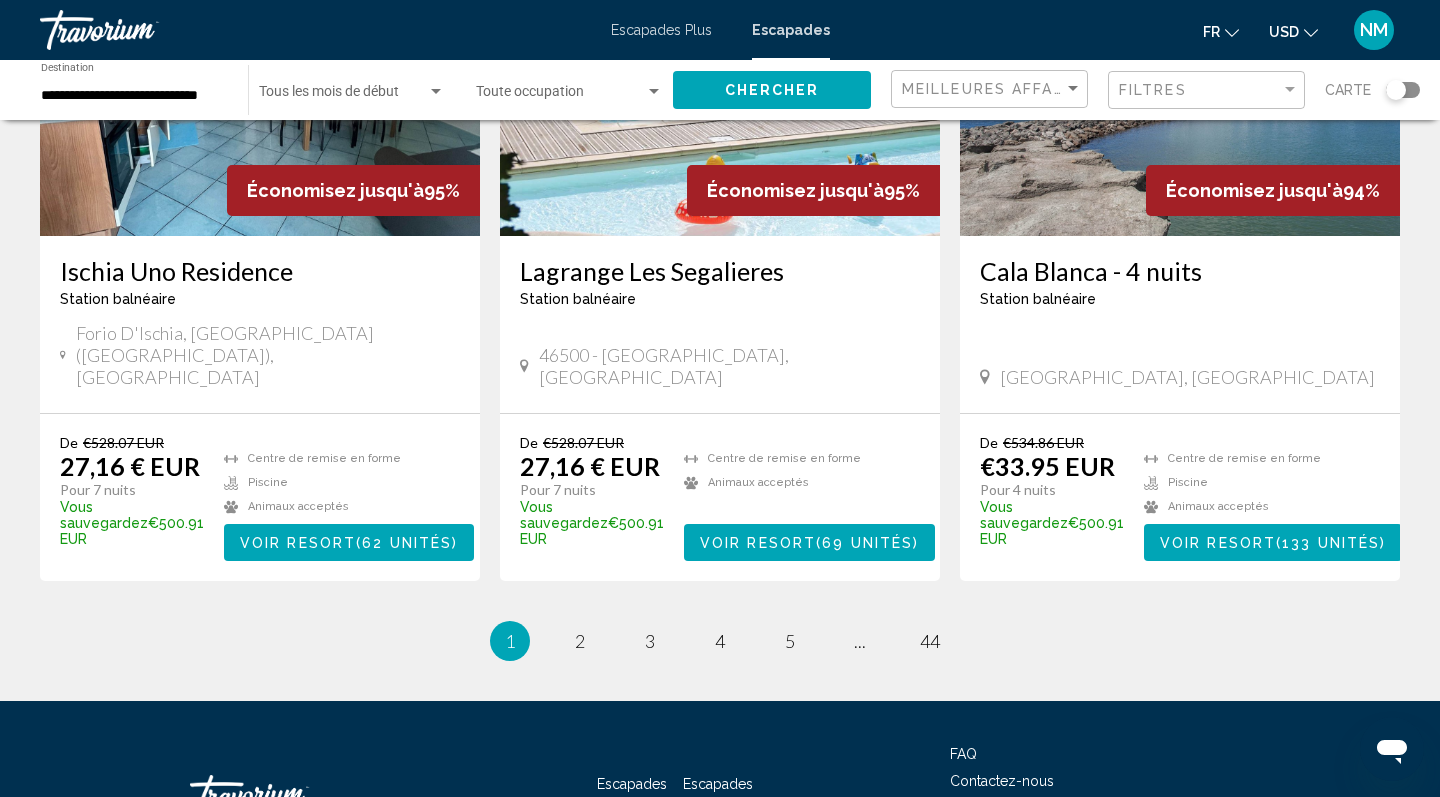 scroll, scrollTop: 2388, scrollLeft: 0, axis: vertical 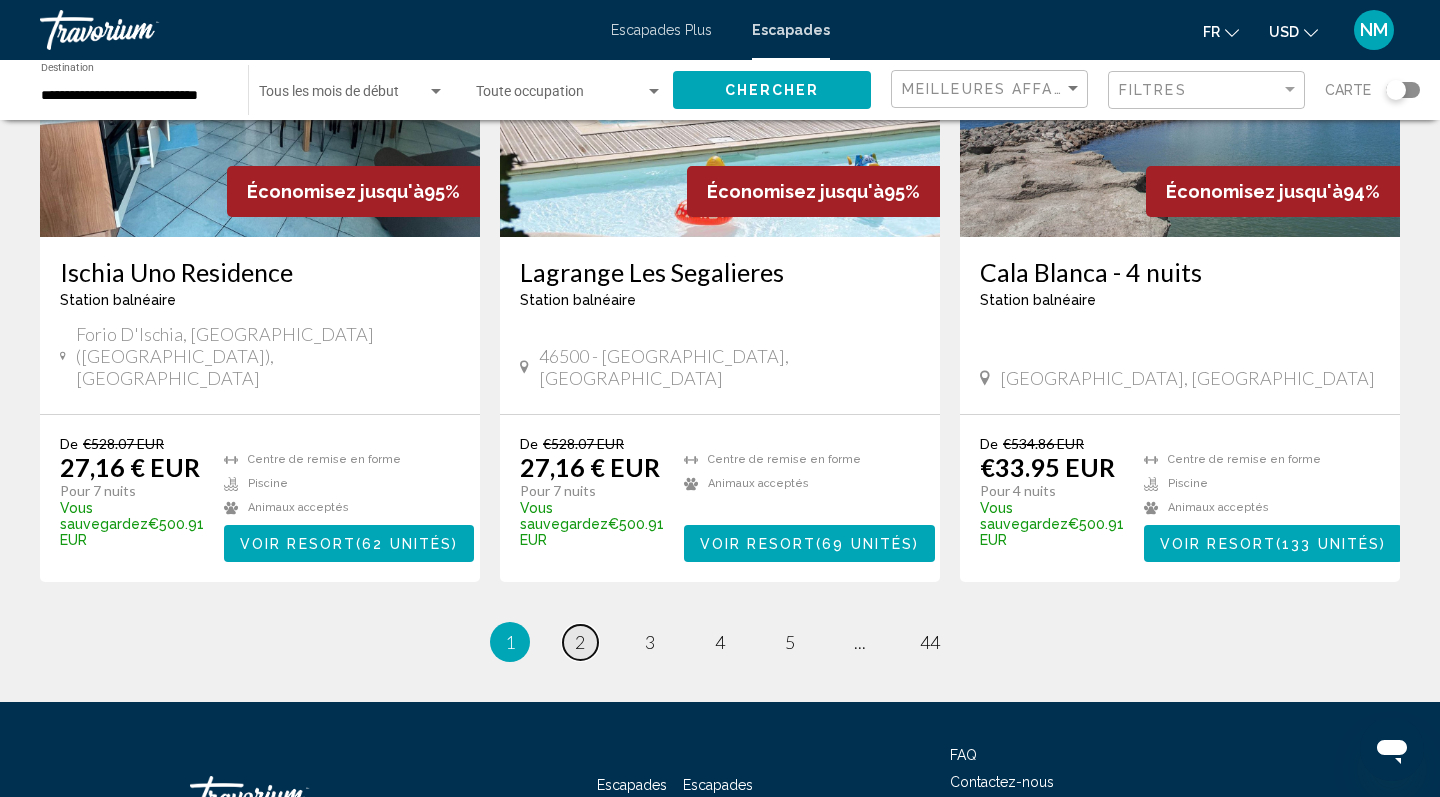 click on "Page 2" at bounding box center [580, 642] 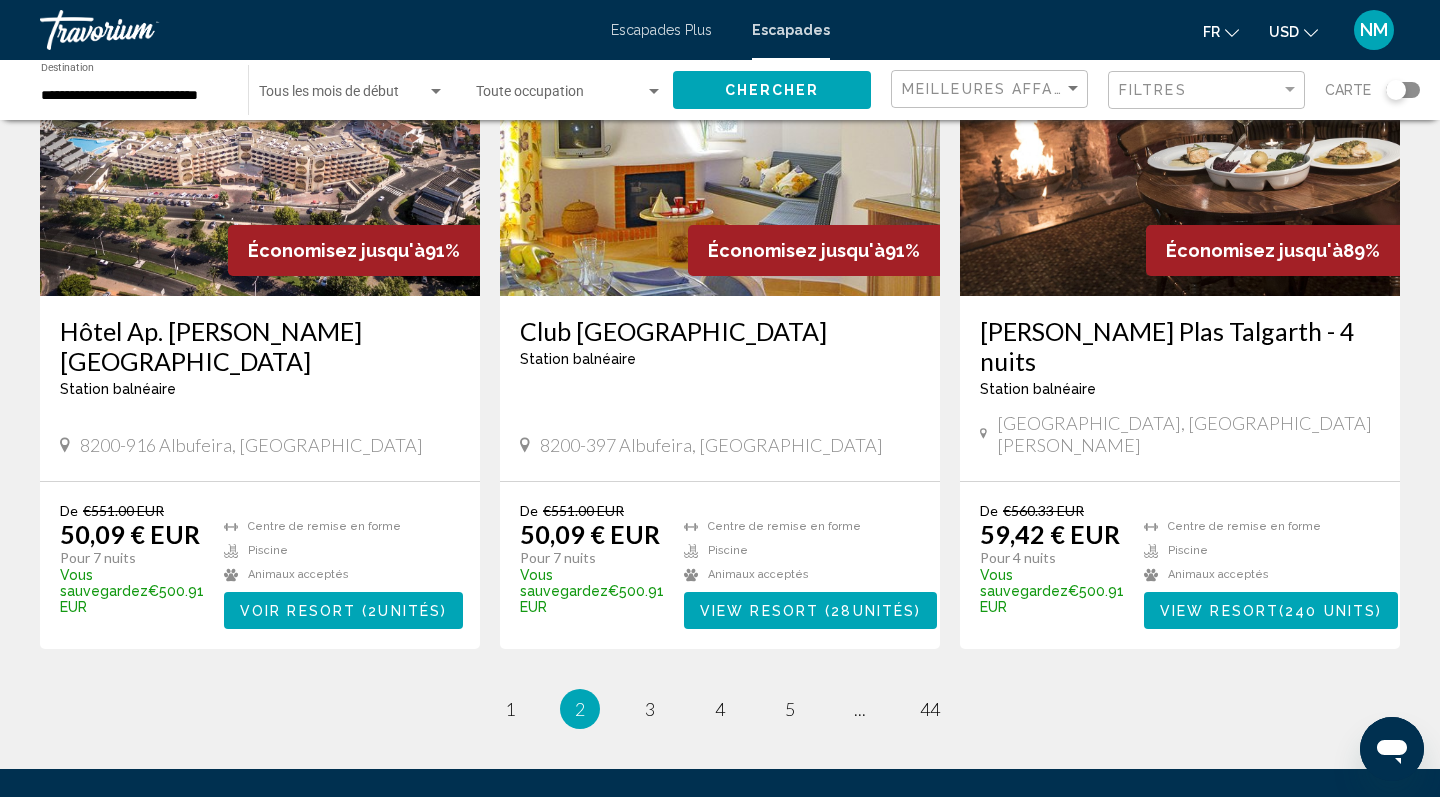 scroll, scrollTop: 2341, scrollLeft: 0, axis: vertical 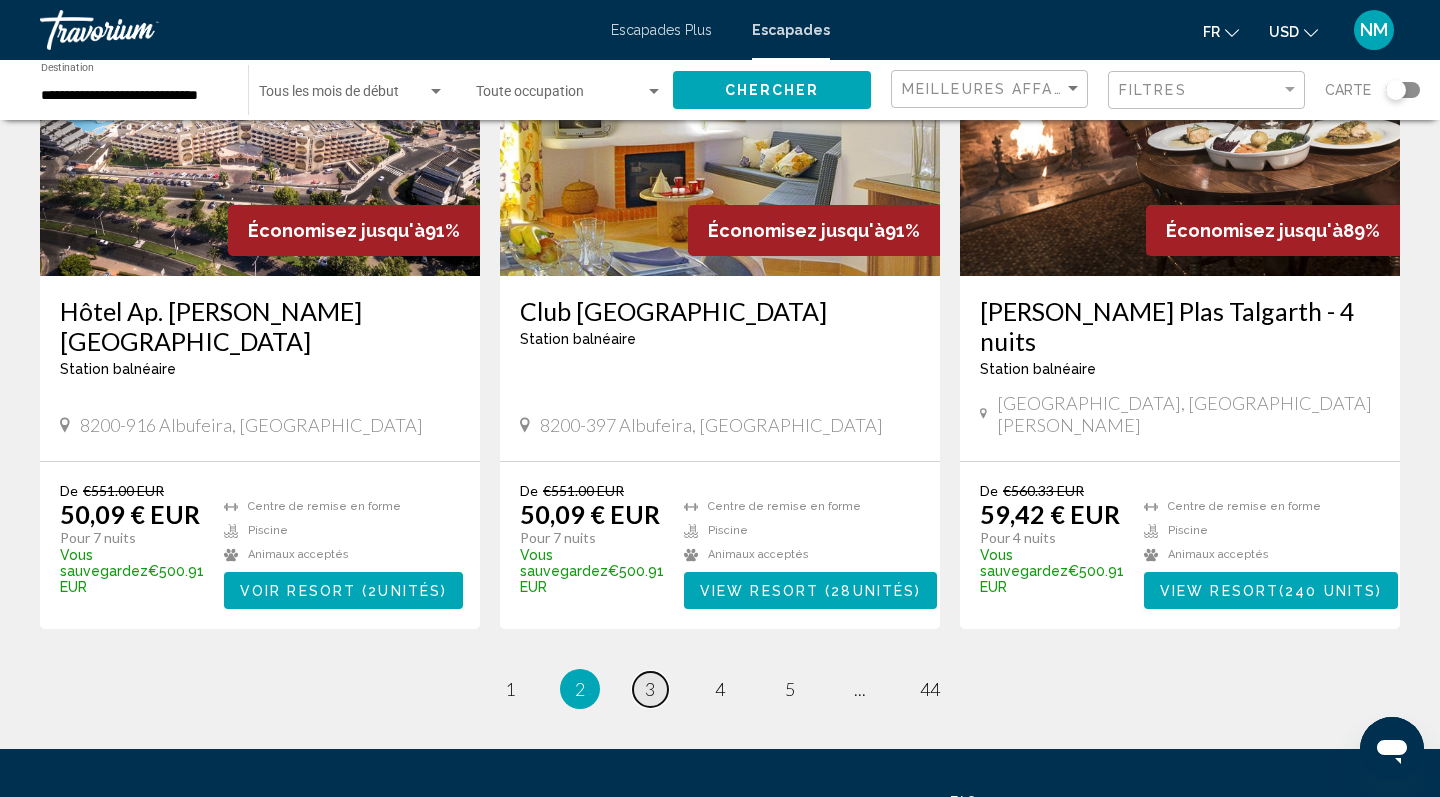 click on "3" at bounding box center (650, 689) 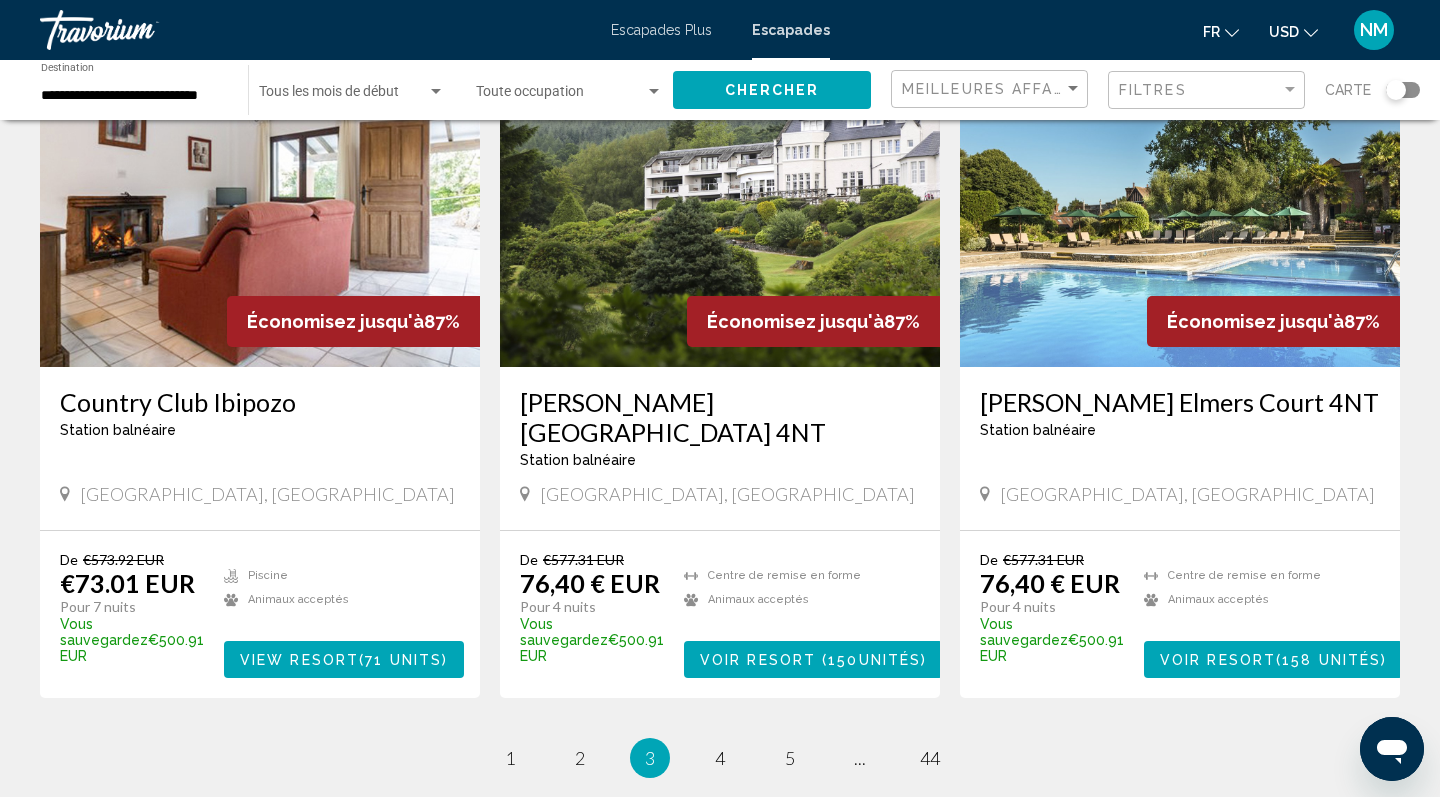 scroll, scrollTop: 2262, scrollLeft: 0, axis: vertical 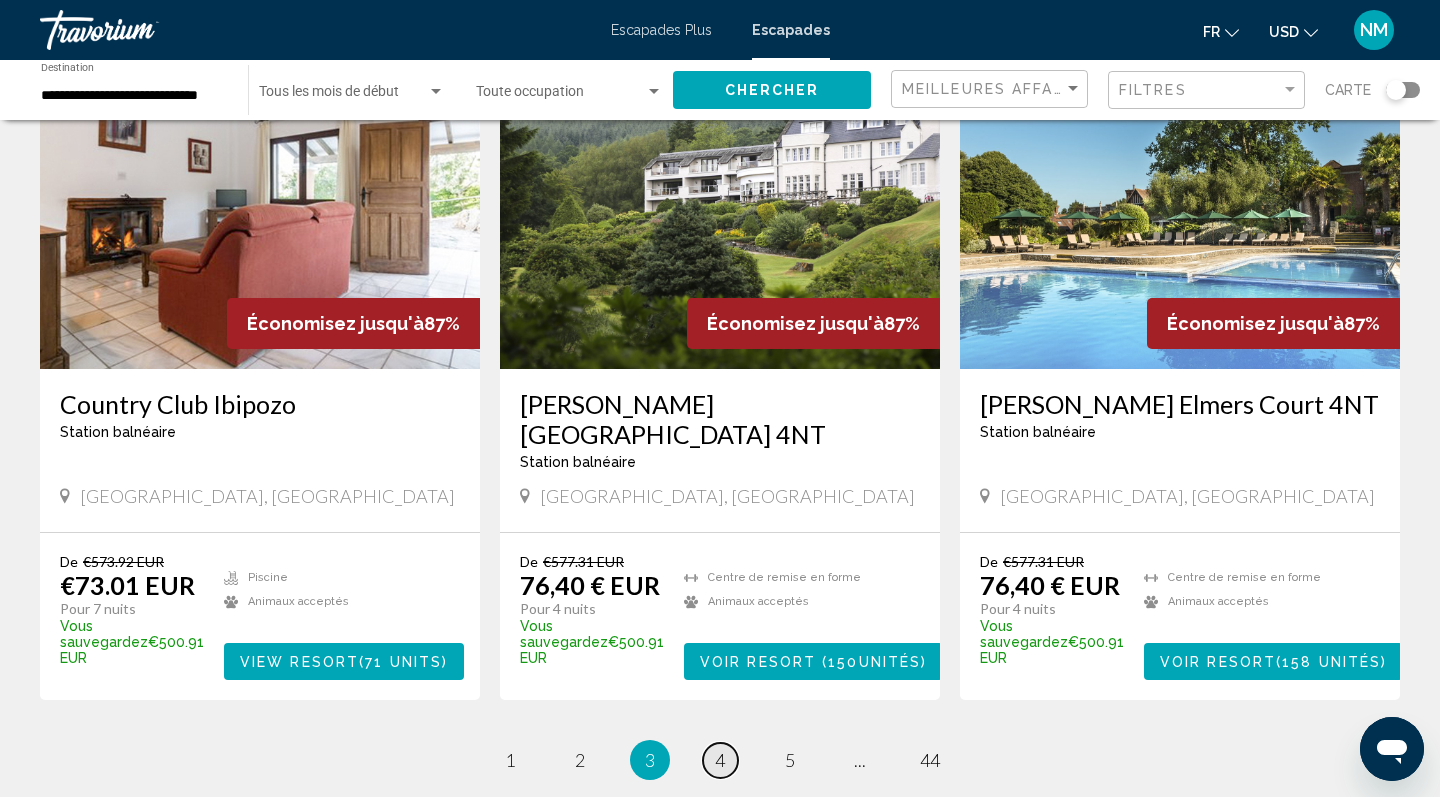 click on "Page 4" at bounding box center [720, 760] 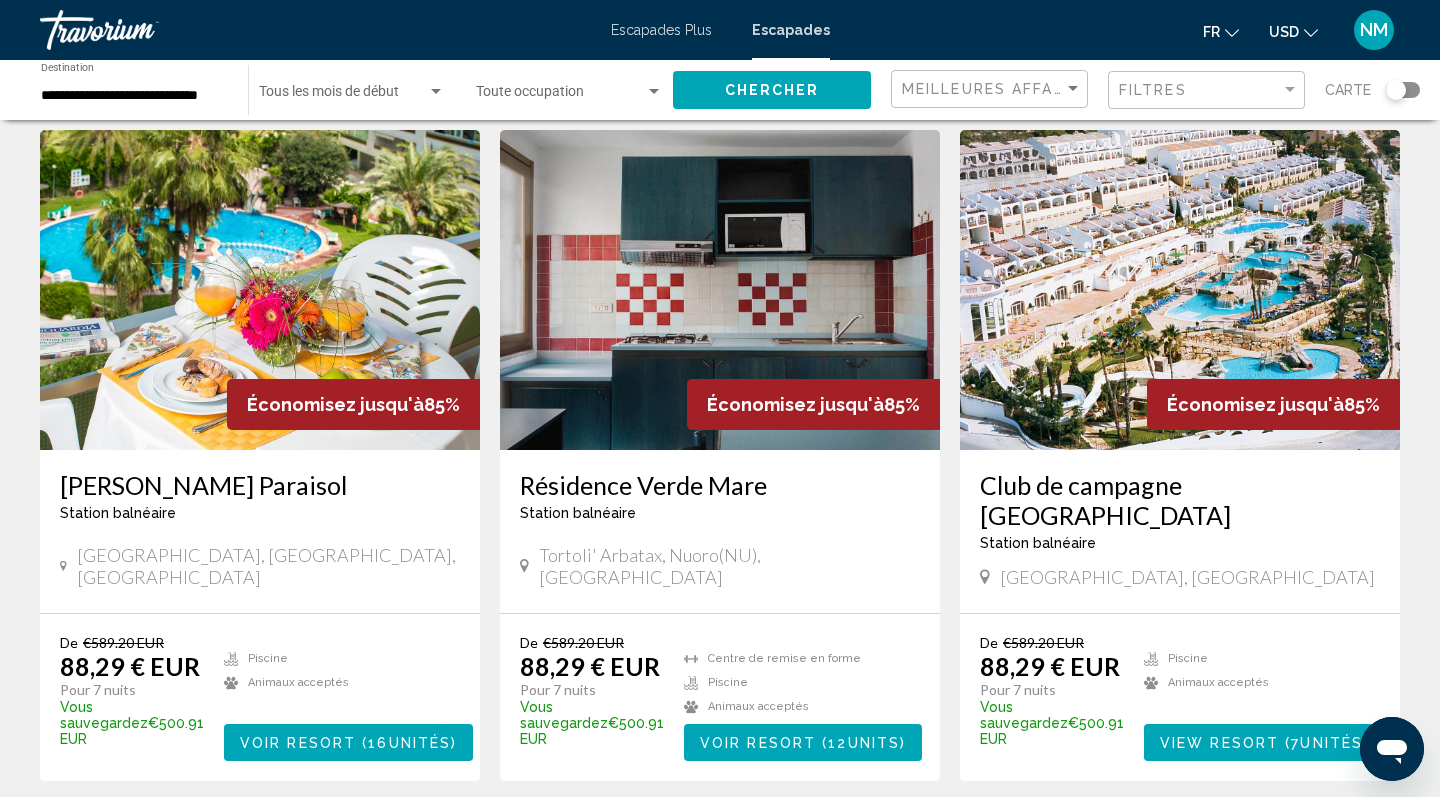 scroll, scrollTop: 815, scrollLeft: 0, axis: vertical 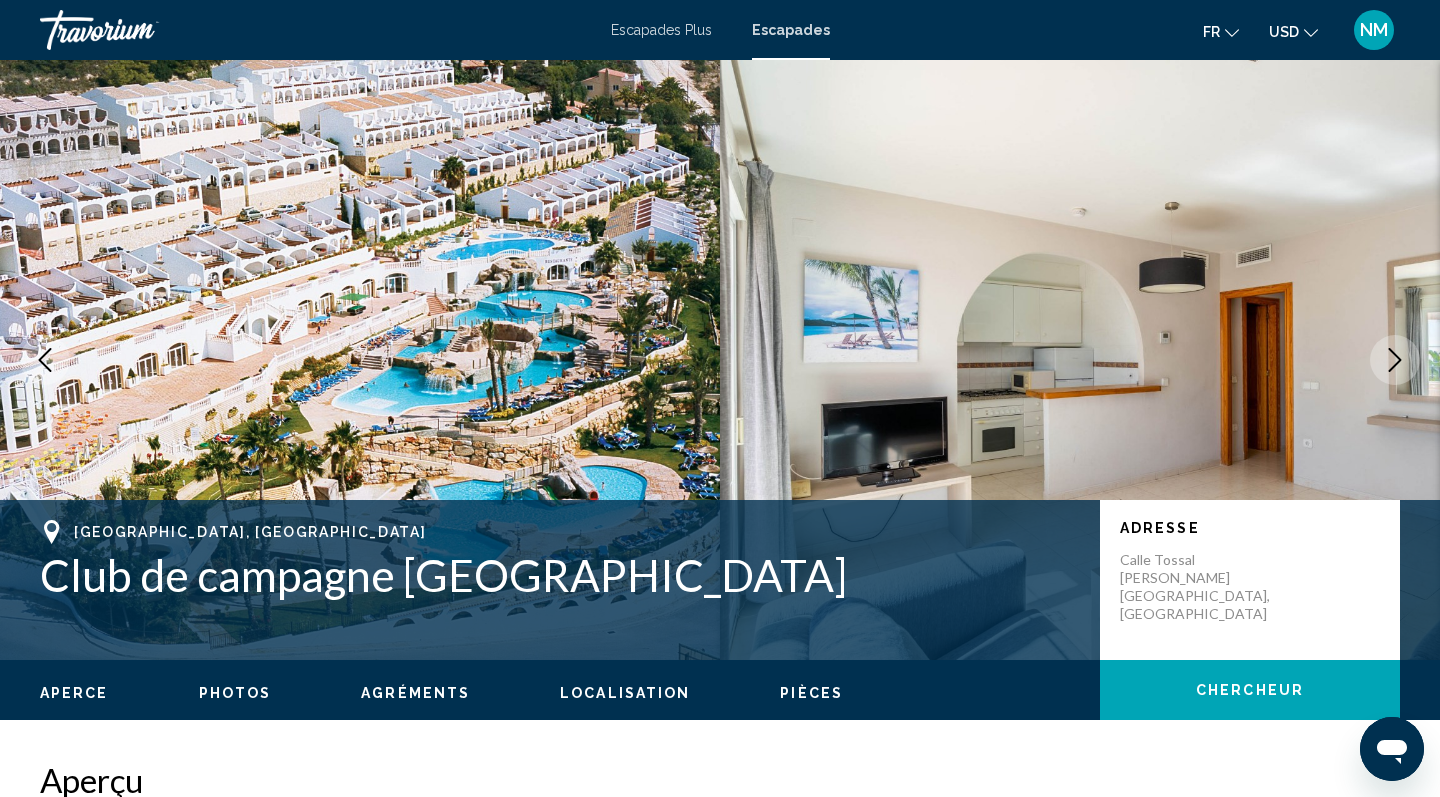 click 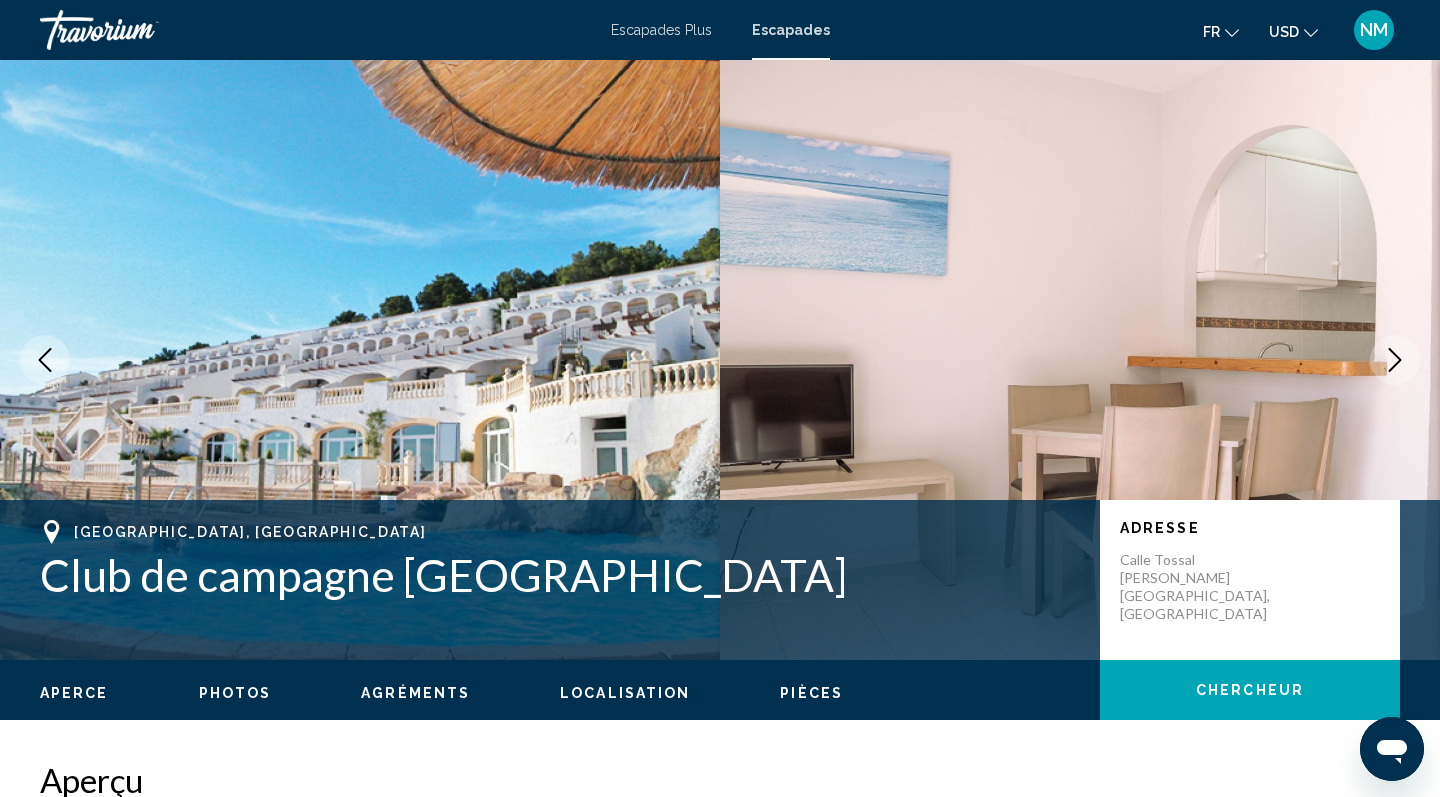 click at bounding box center [1395, 360] 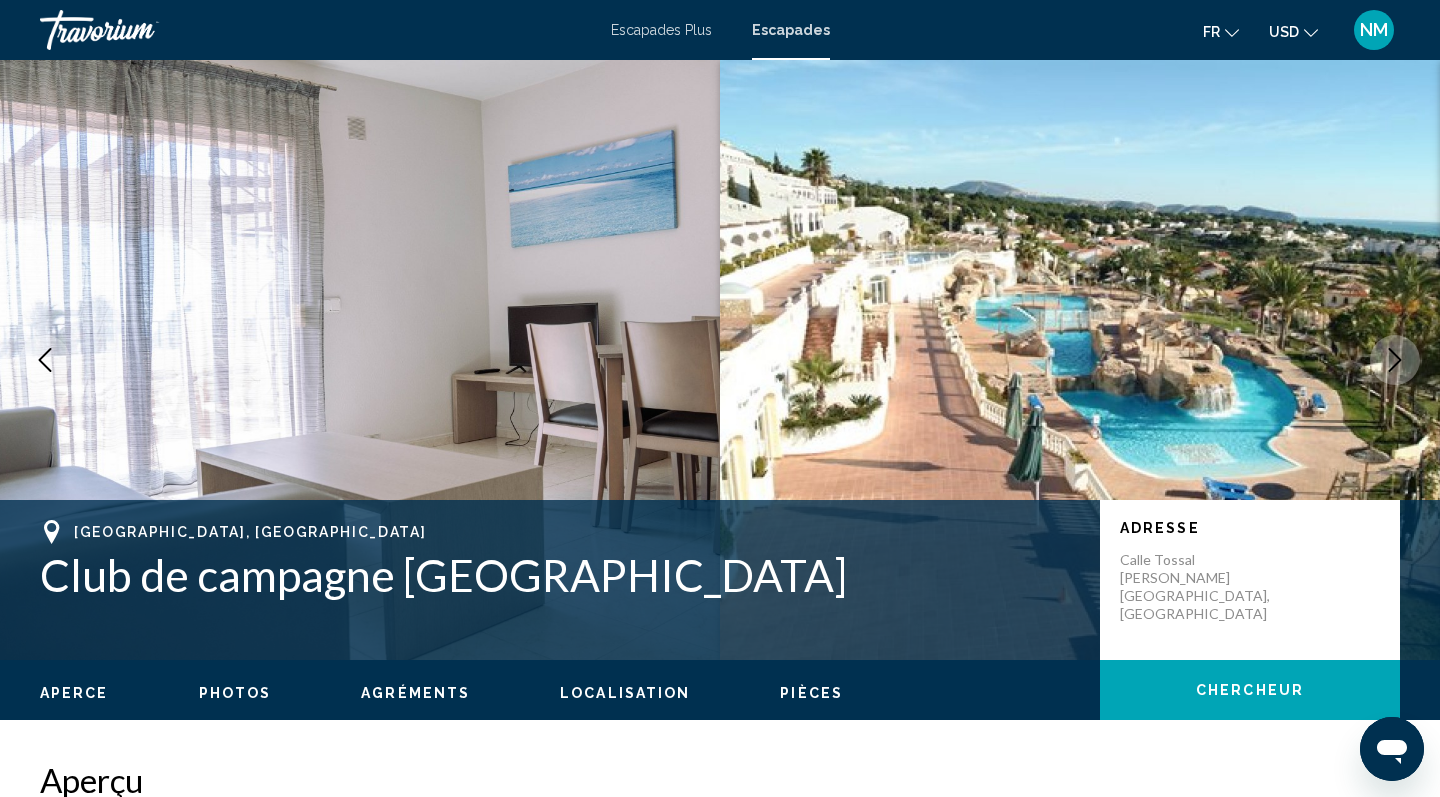 click at bounding box center (1395, 360) 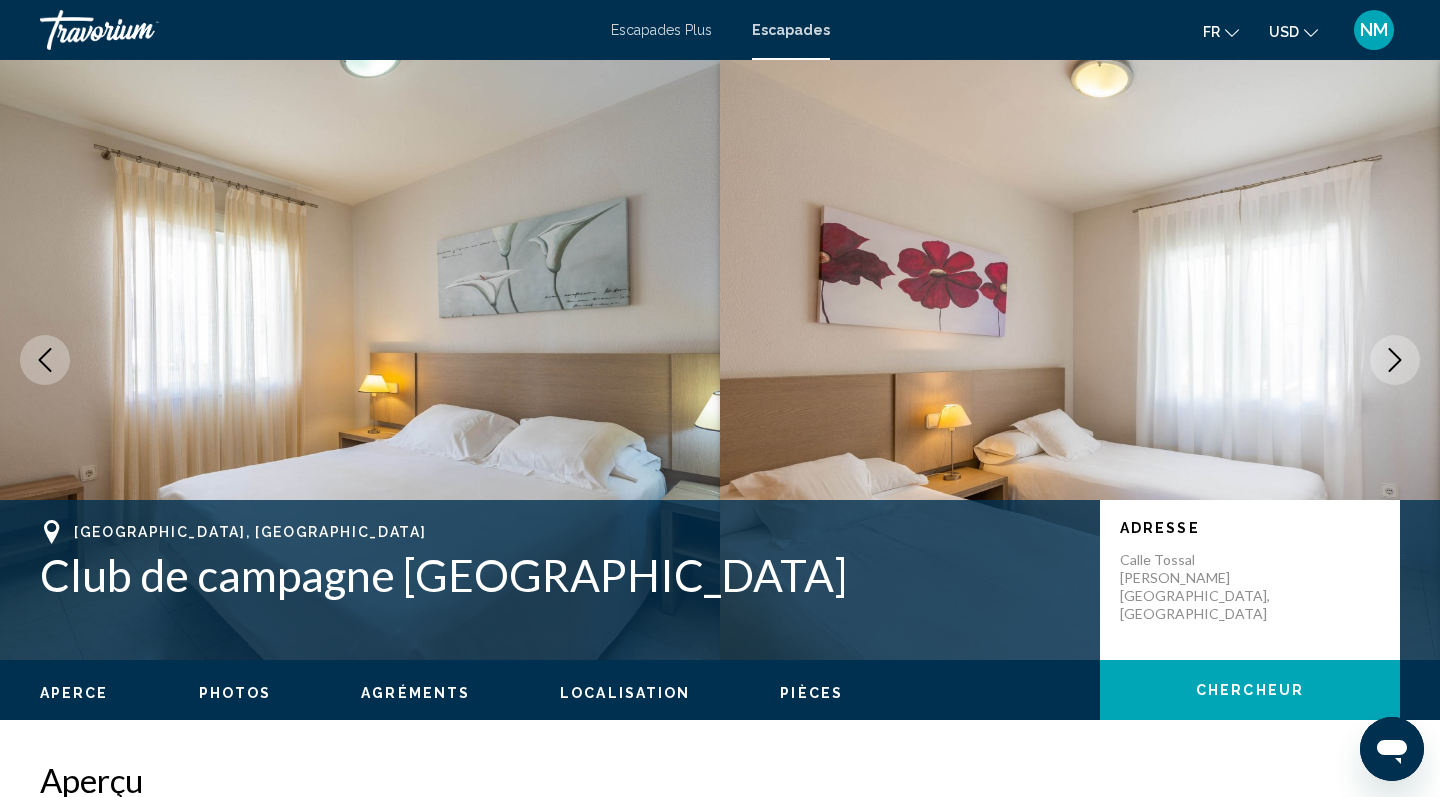 click at bounding box center (1395, 360) 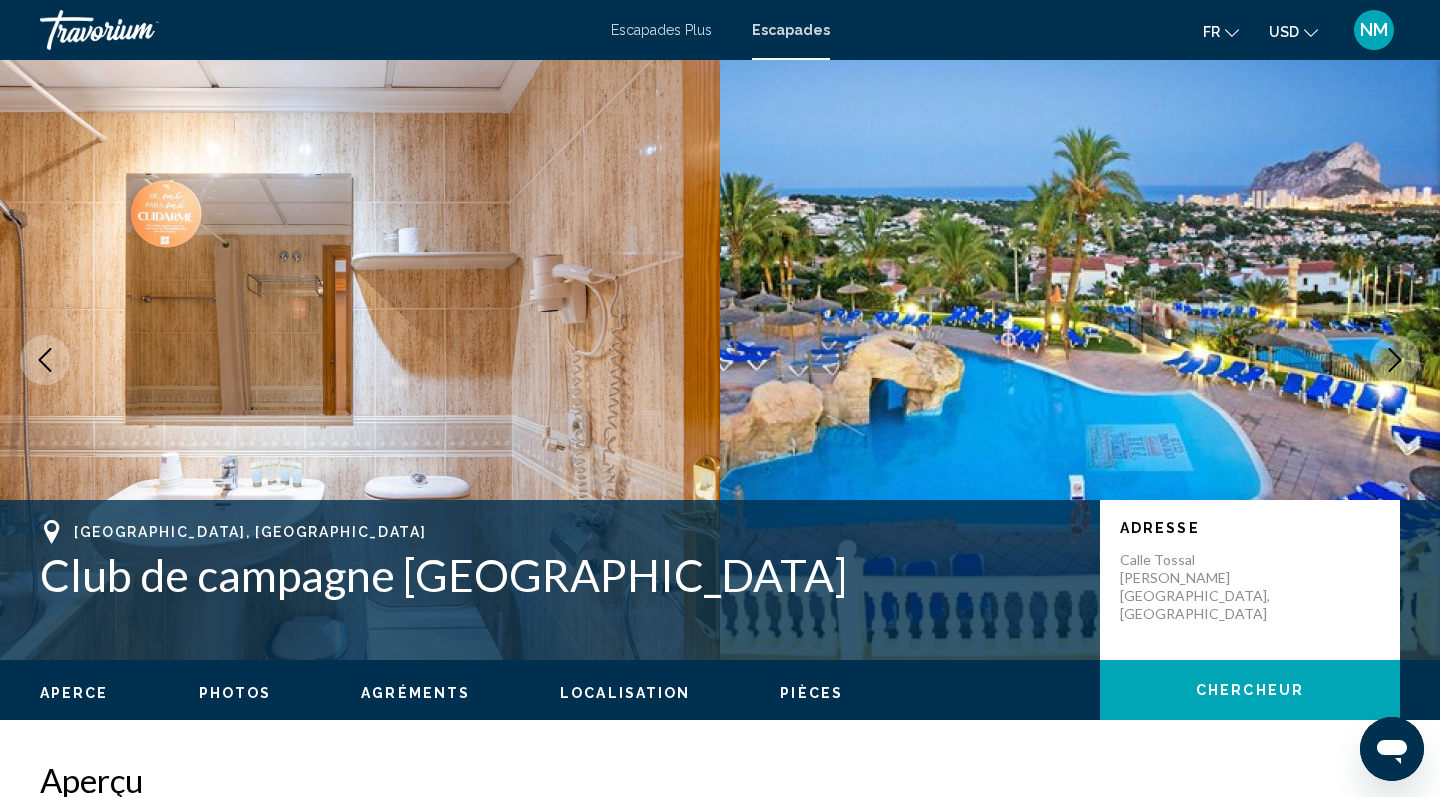 click at bounding box center (1395, 360) 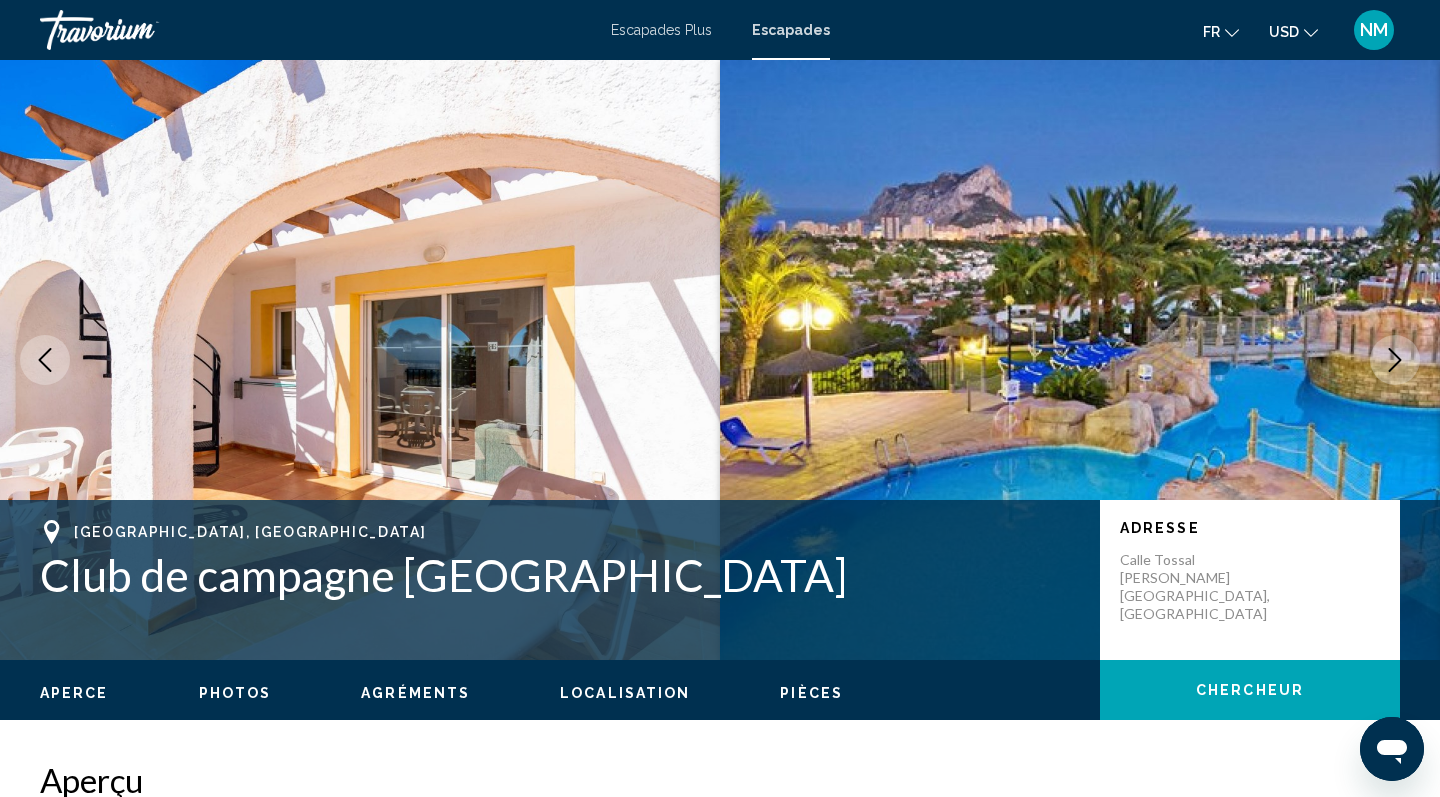 click at bounding box center [1395, 360] 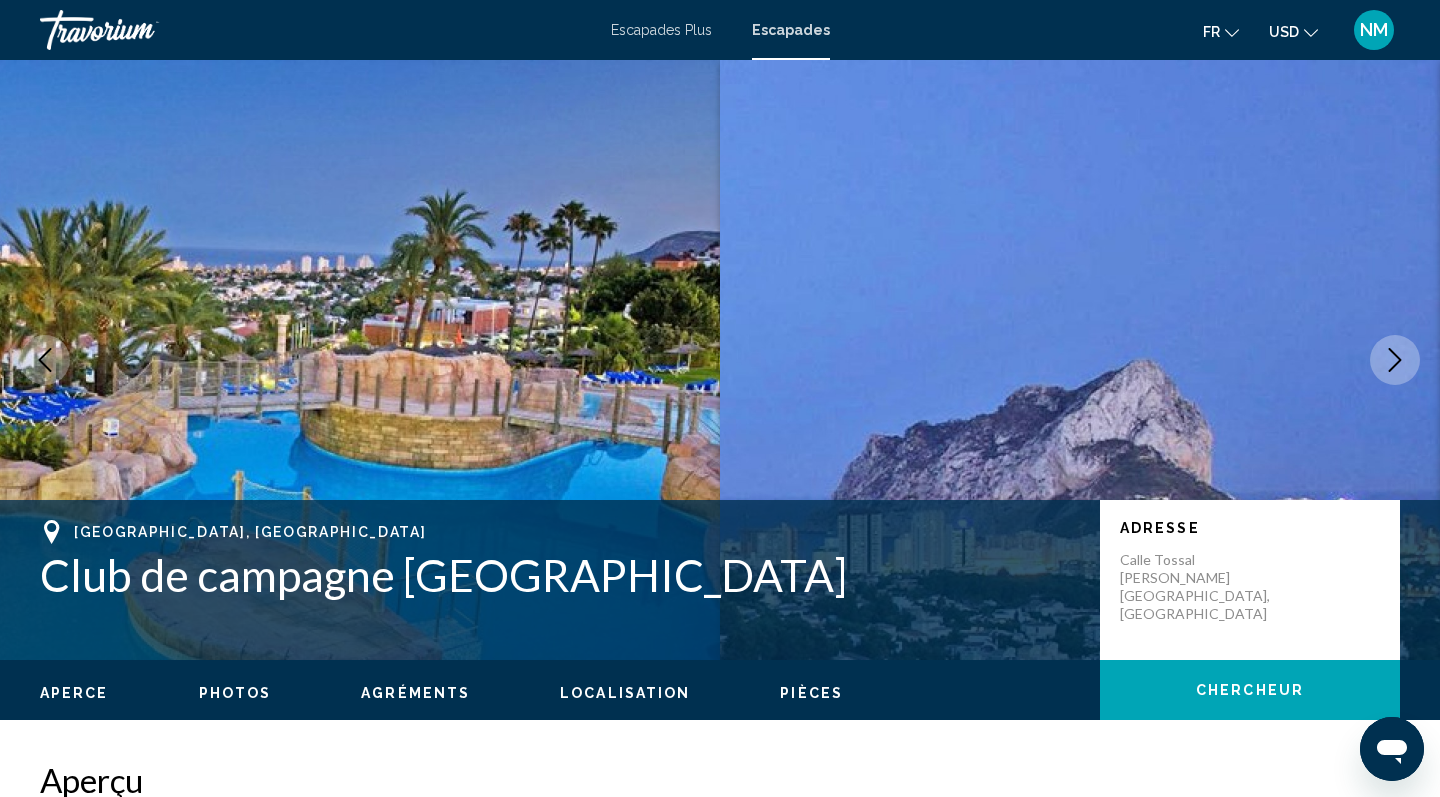 click at bounding box center [1395, 360] 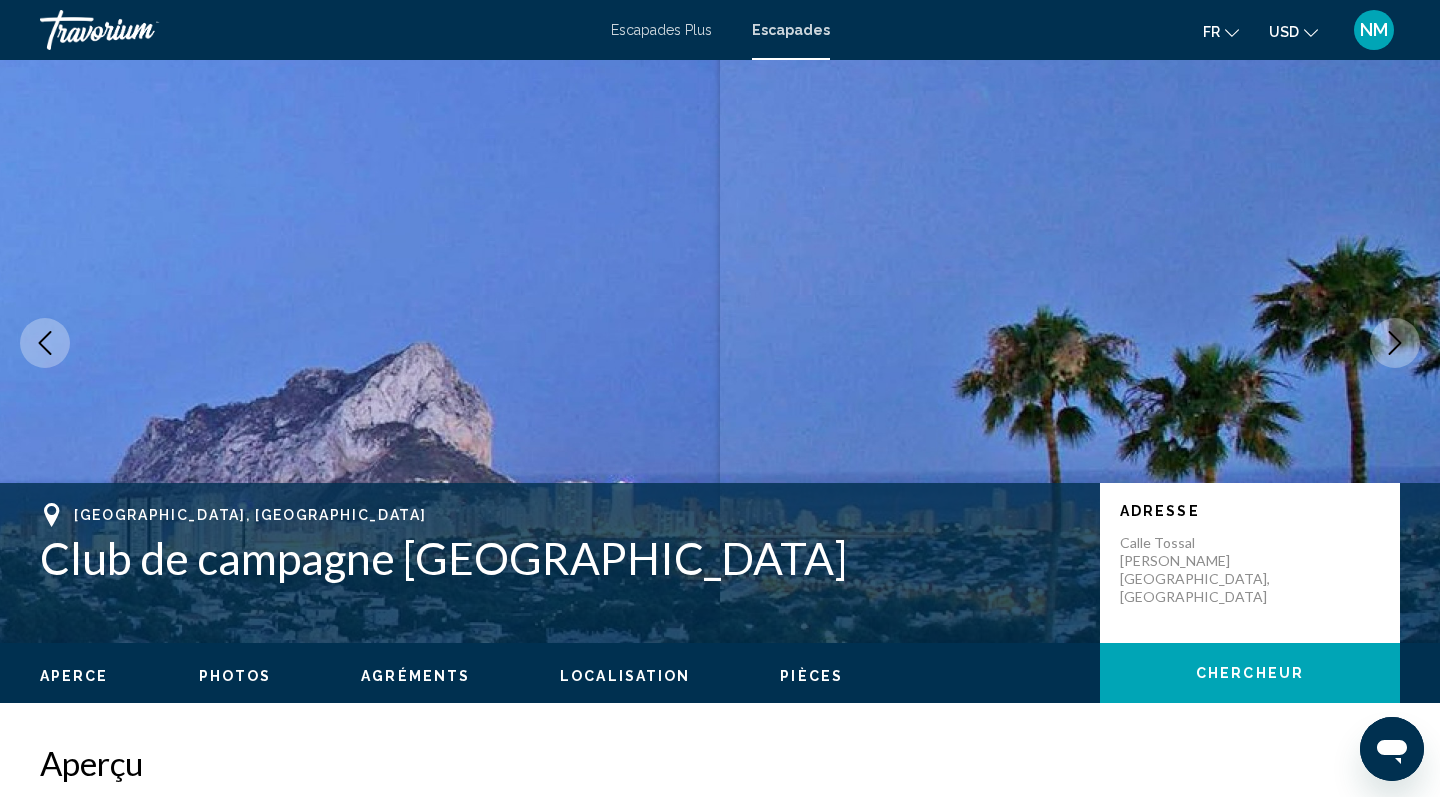 scroll, scrollTop: 22, scrollLeft: 0, axis: vertical 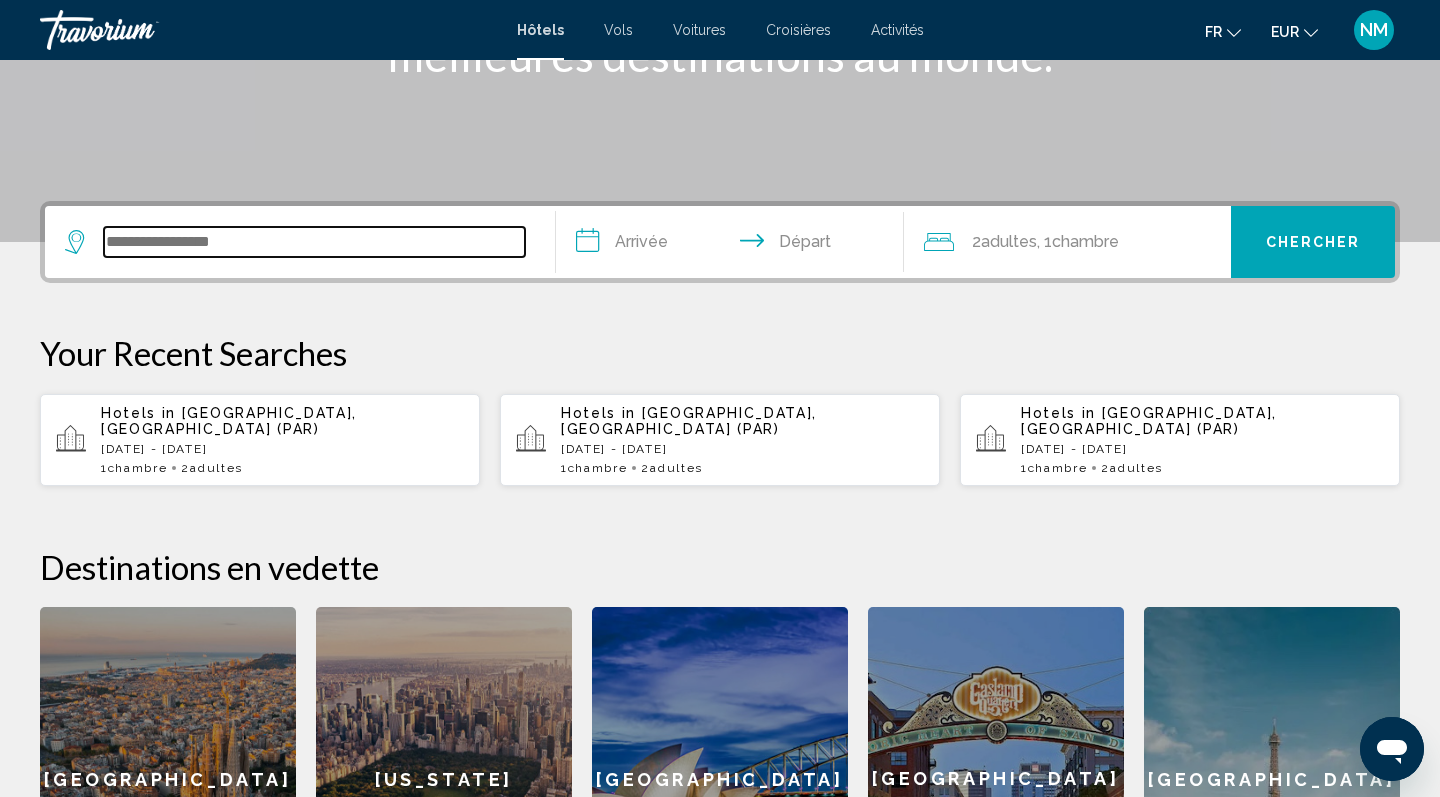 click at bounding box center [314, 242] 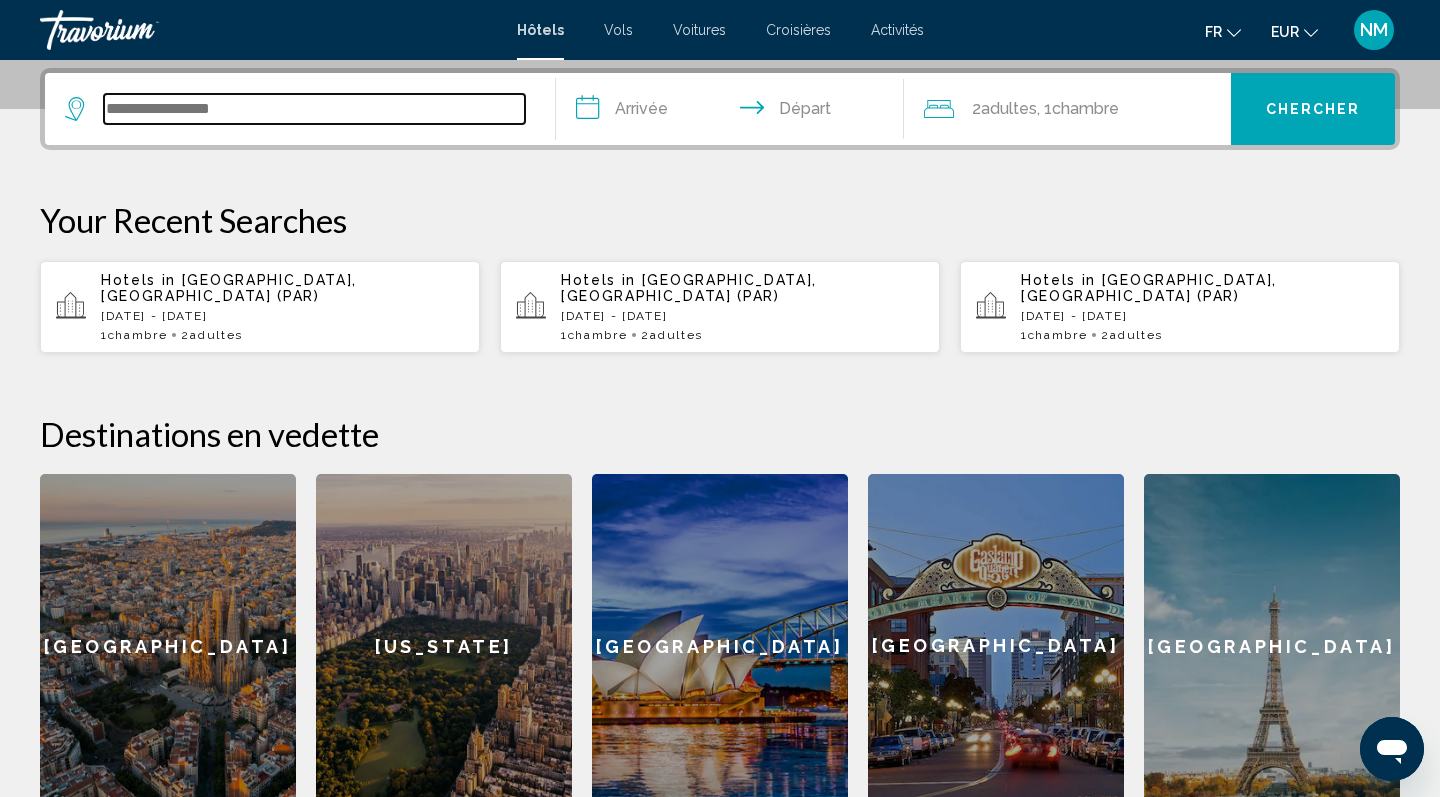 scroll, scrollTop: 494, scrollLeft: 0, axis: vertical 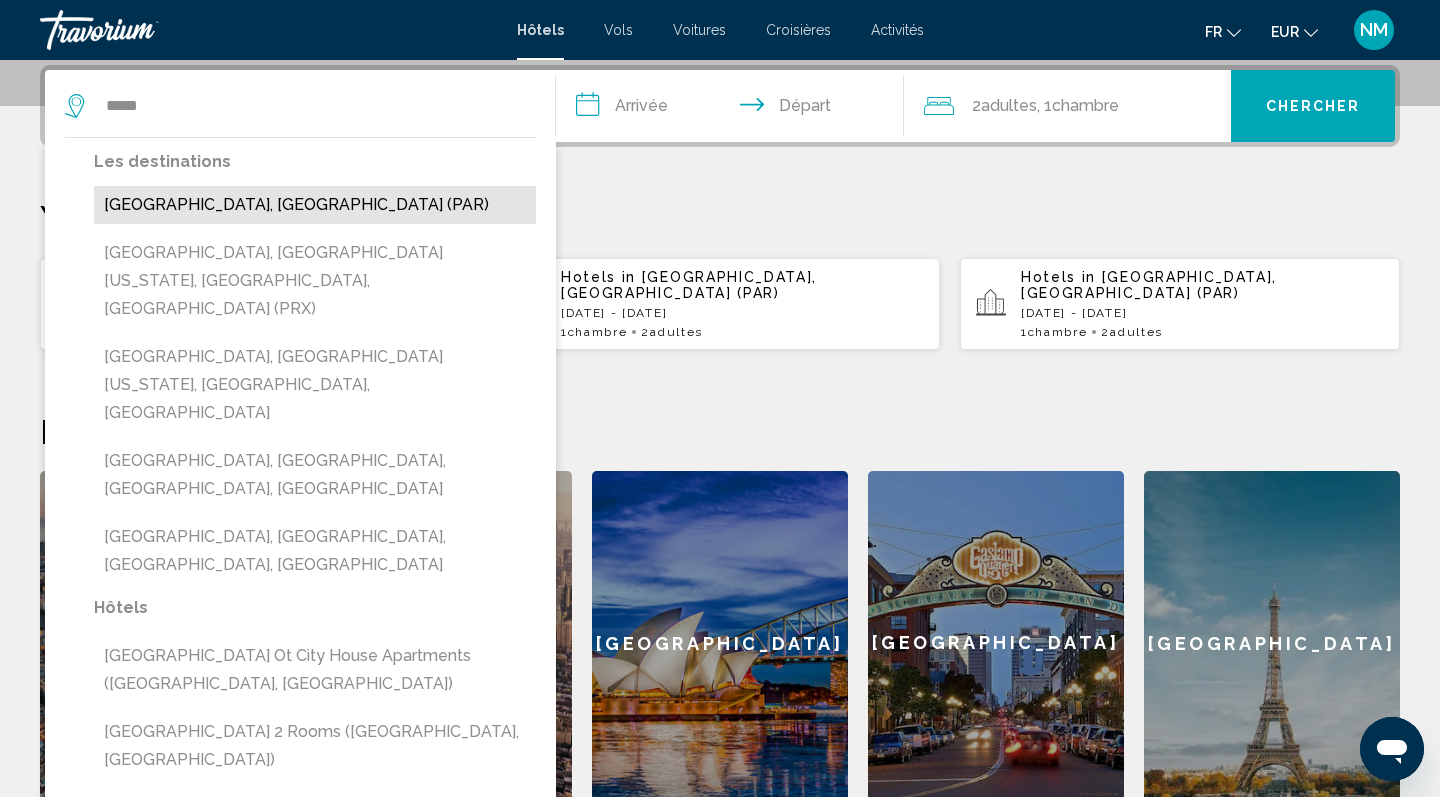 click on "[GEOGRAPHIC_DATA], [GEOGRAPHIC_DATA] (PAR)" at bounding box center [315, 205] 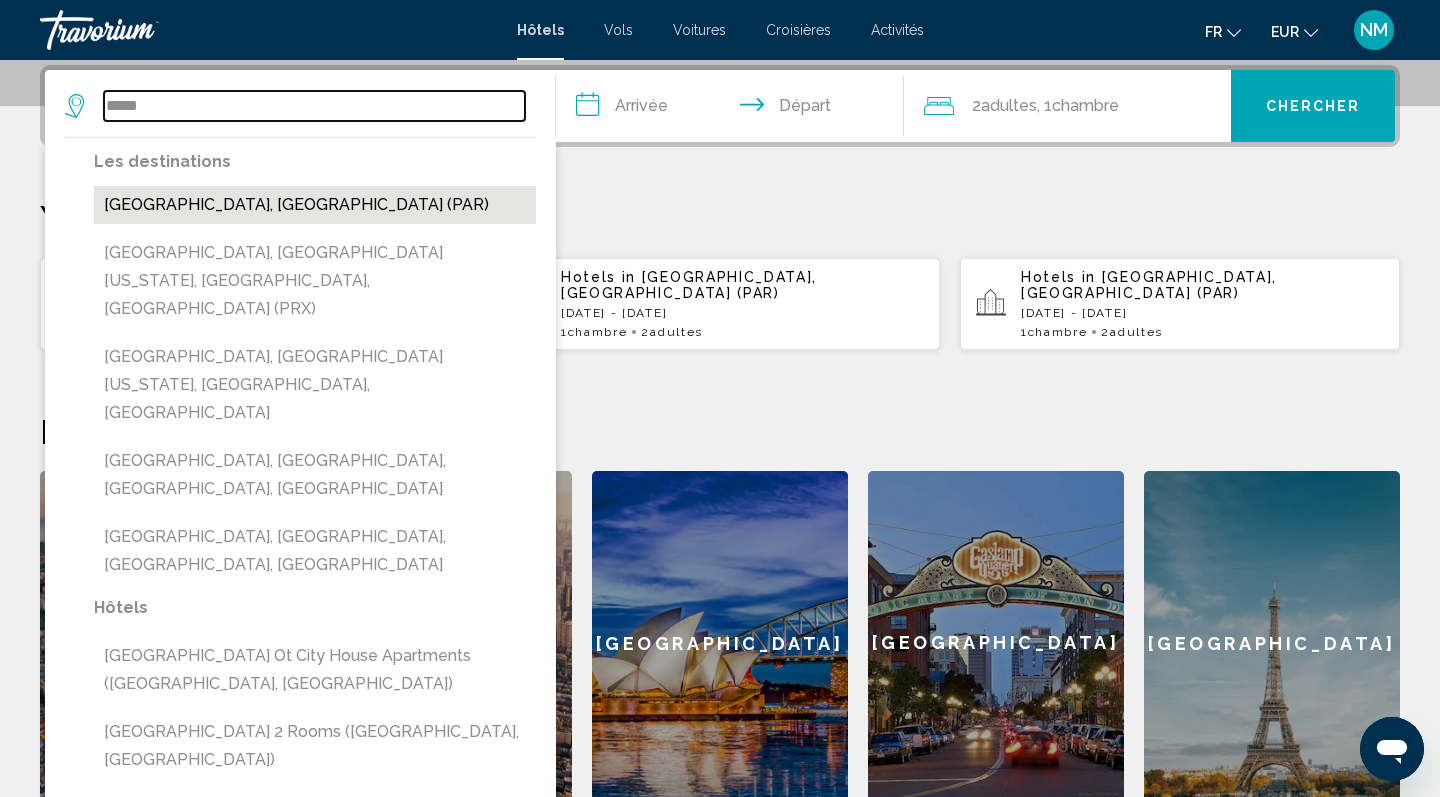 type on "**********" 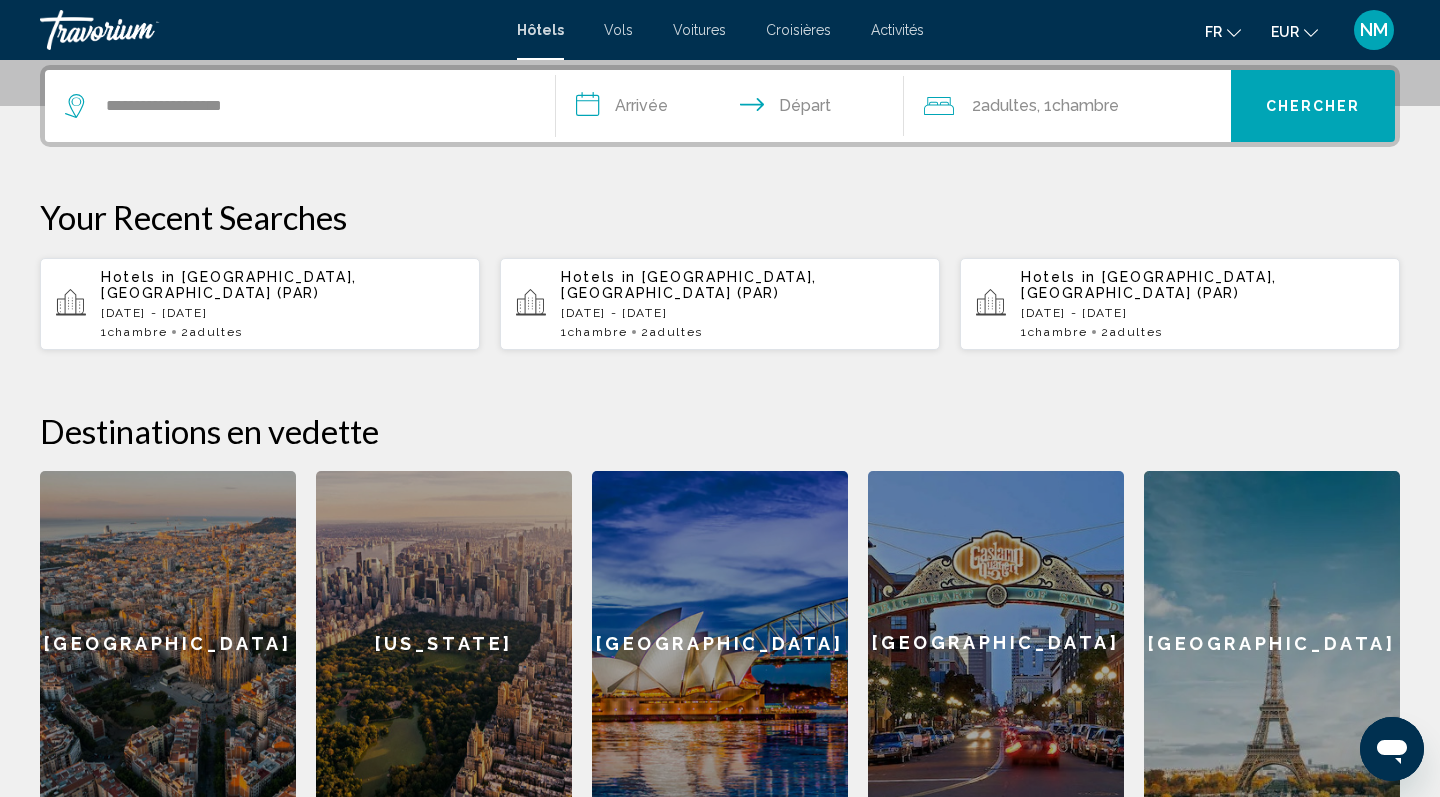click on "Hotels in    [GEOGRAPHIC_DATA], [GEOGRAPHIC_DATA] (PAR)  [DATE] - [DATE]  1  Chambre pièces 2  Adulte Adultes" at bounding box center [742, 304] 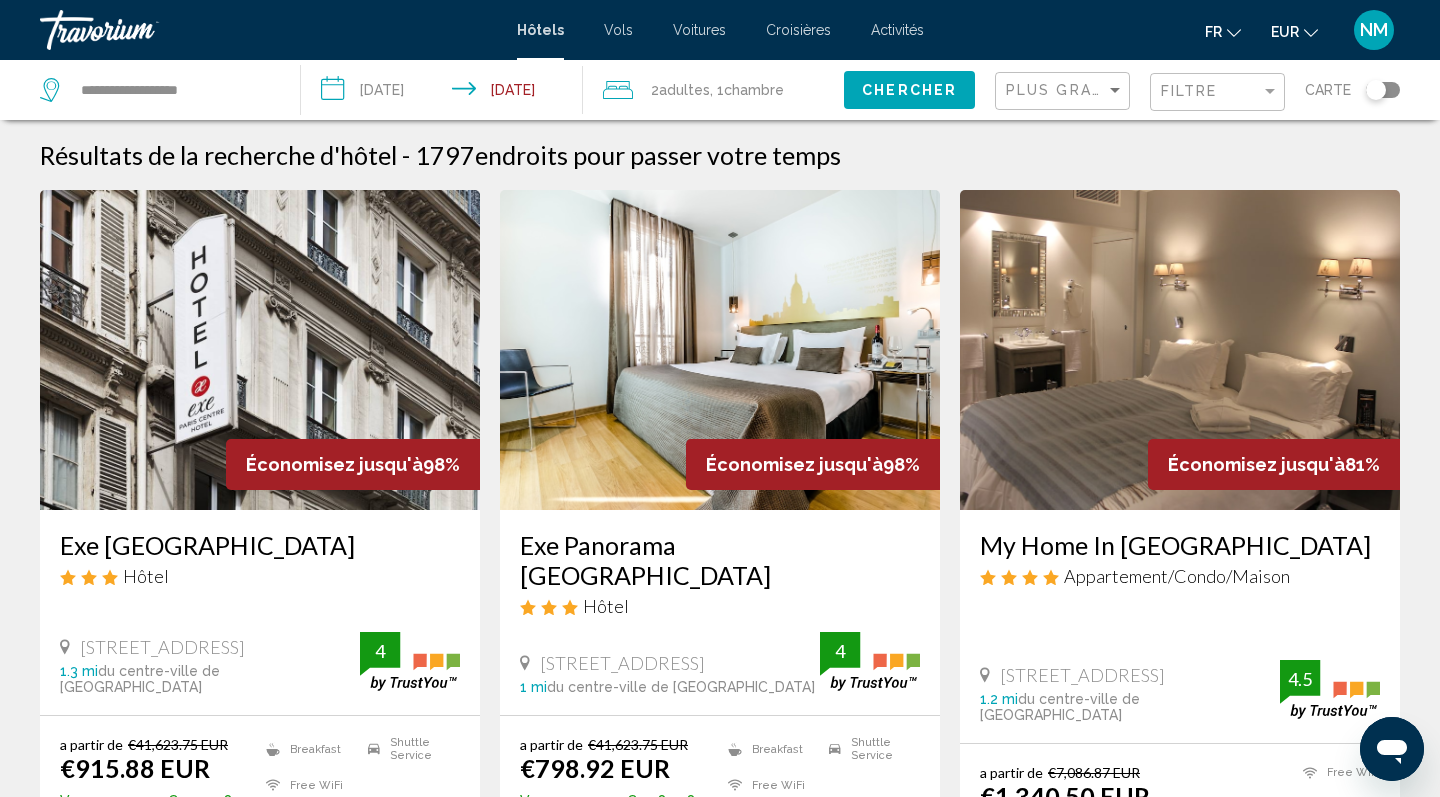 scroll, scrollTop: 0, scrollLeft: 0, axis: both 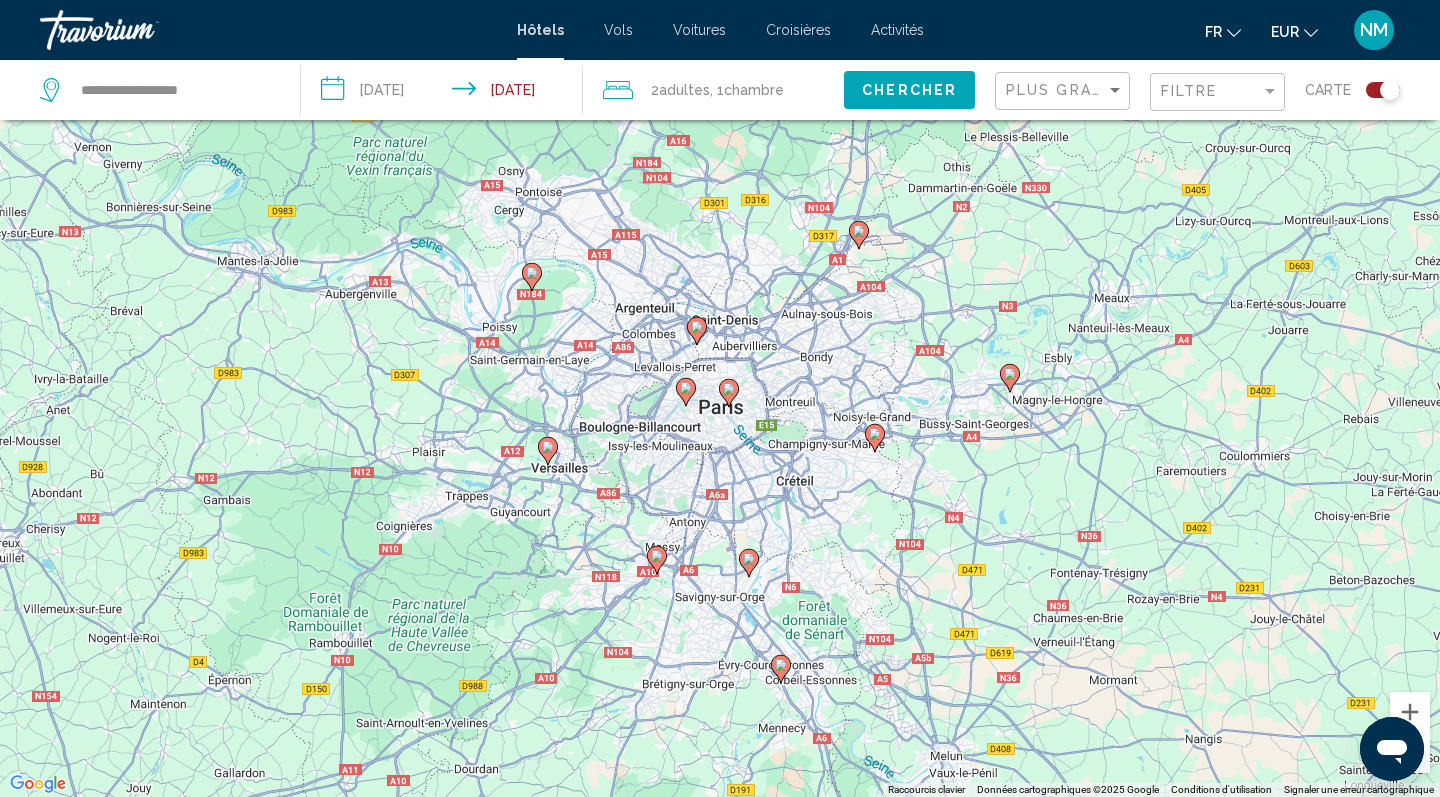 click 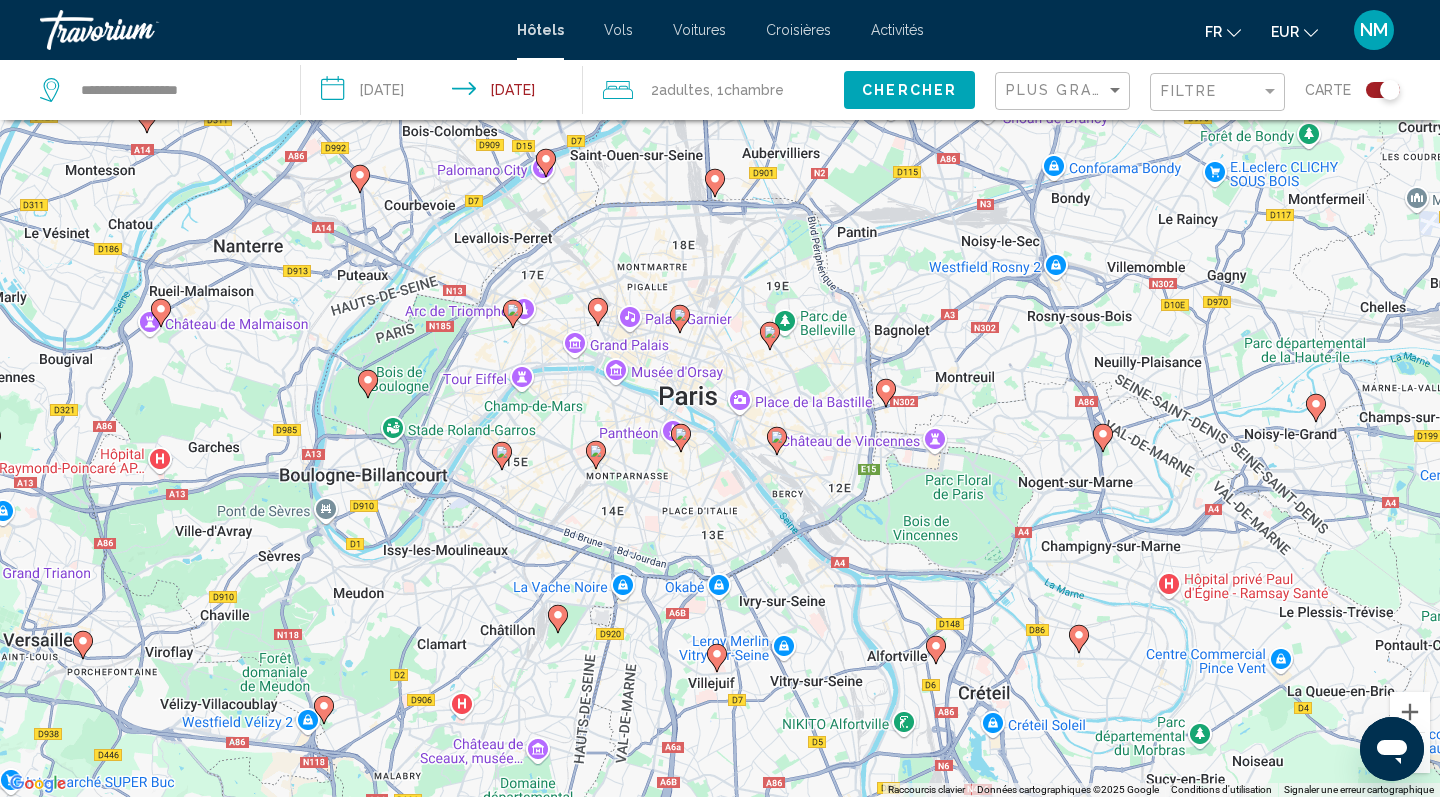 click 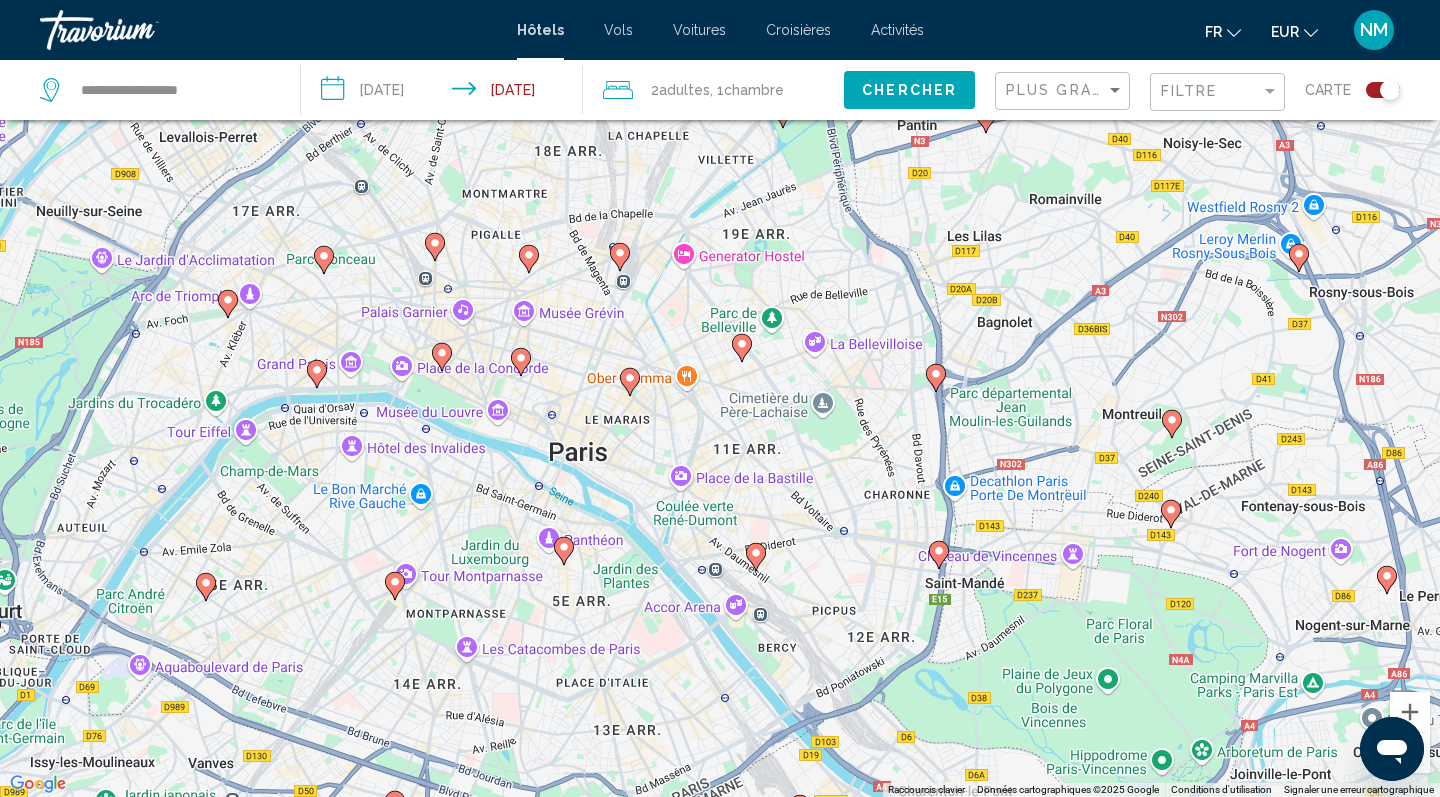 click 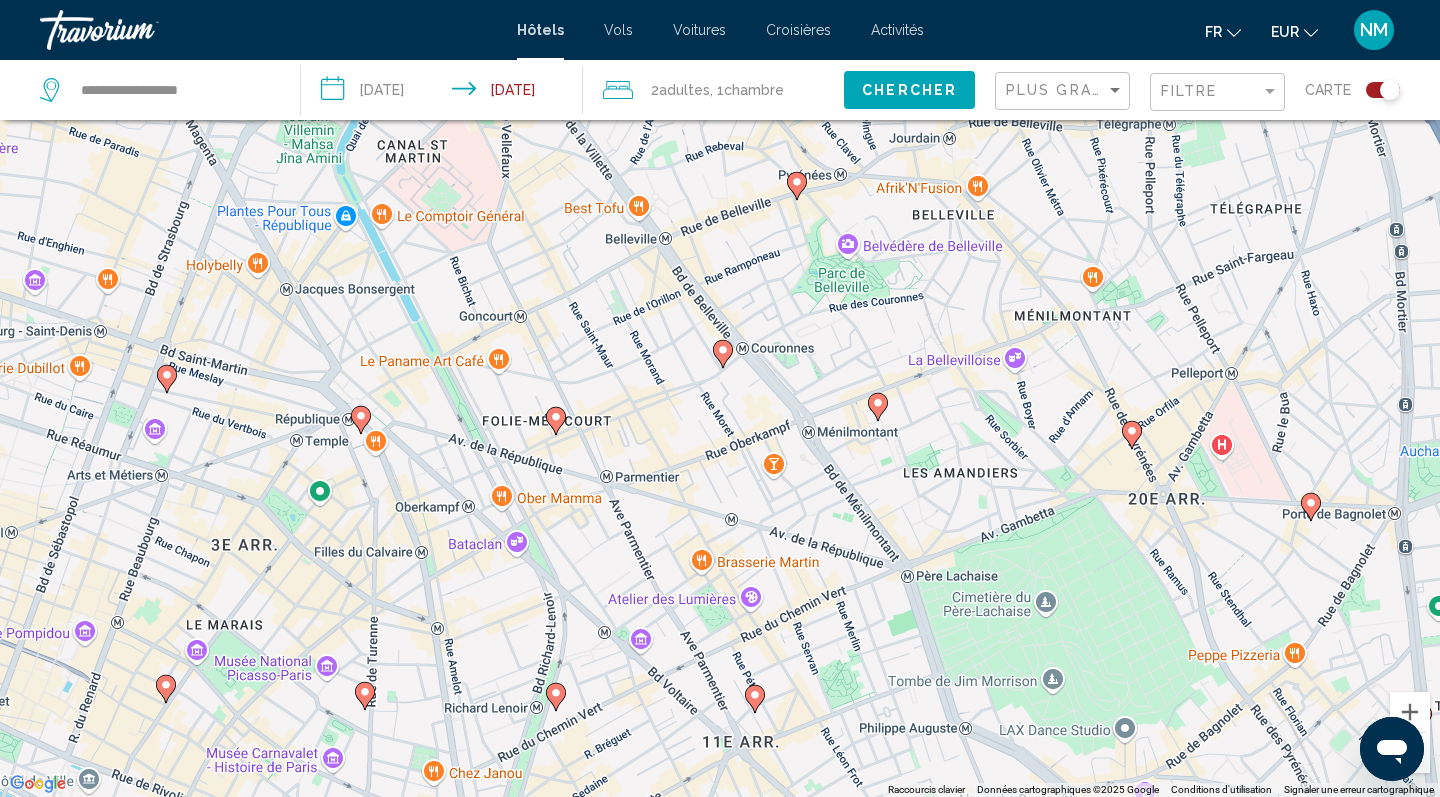 click 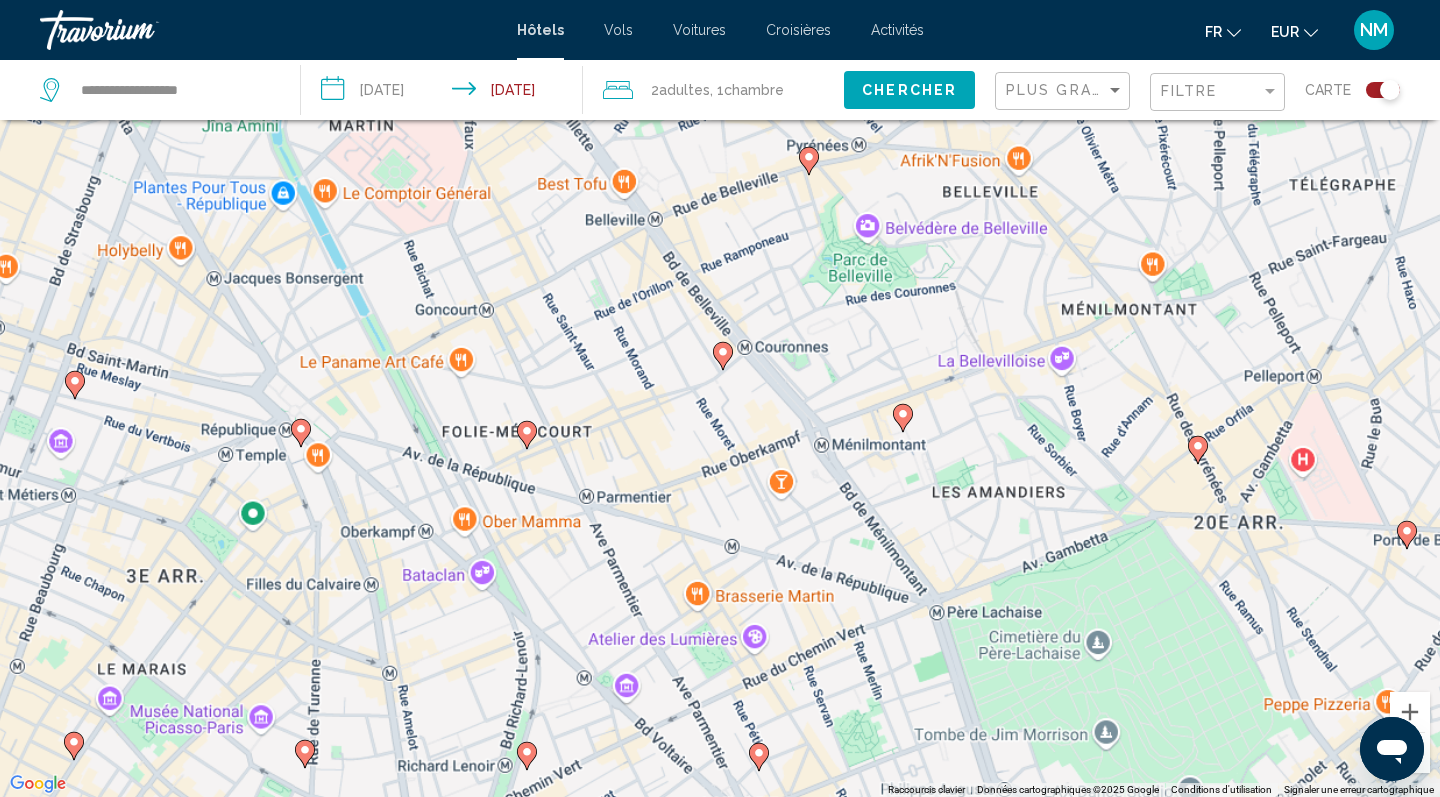 click 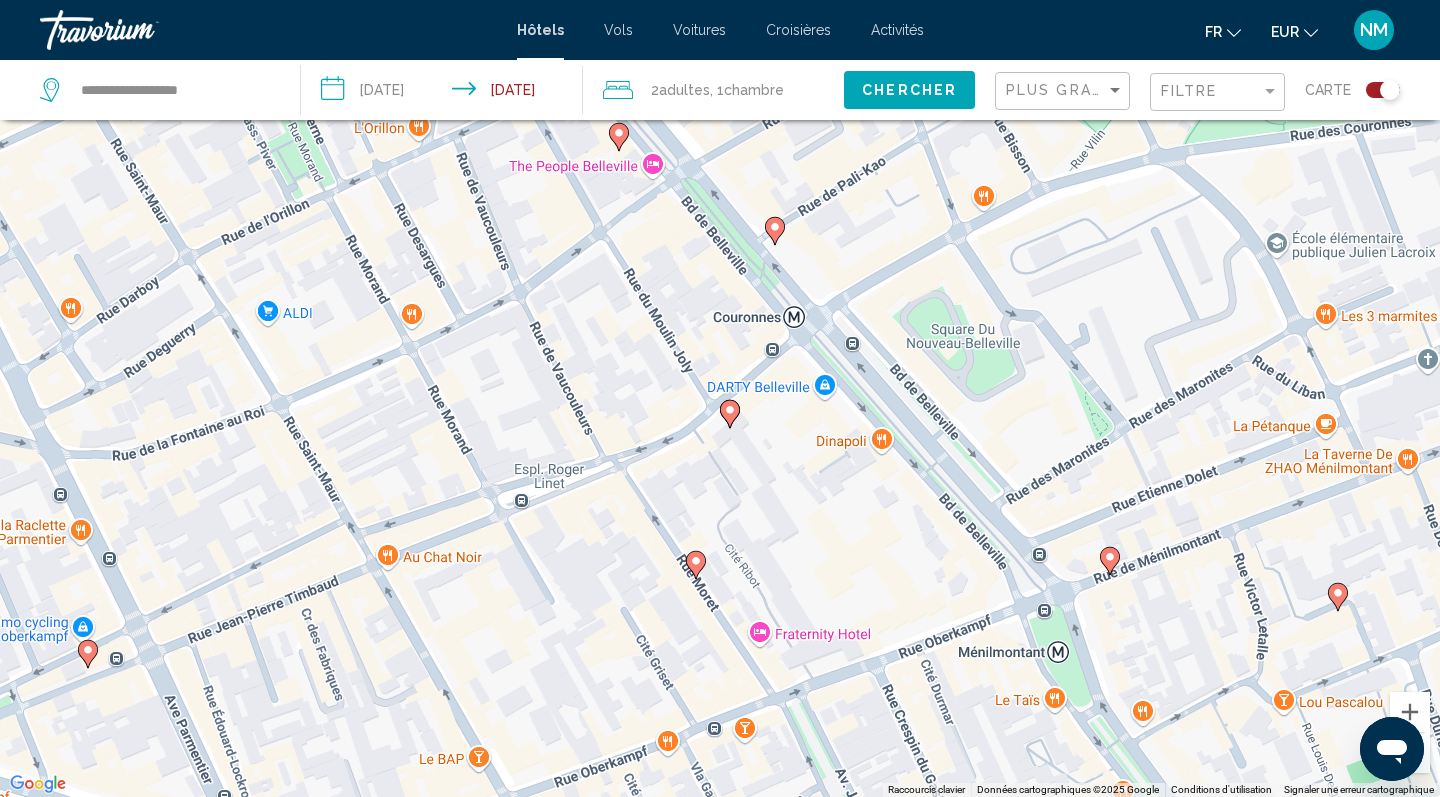 click 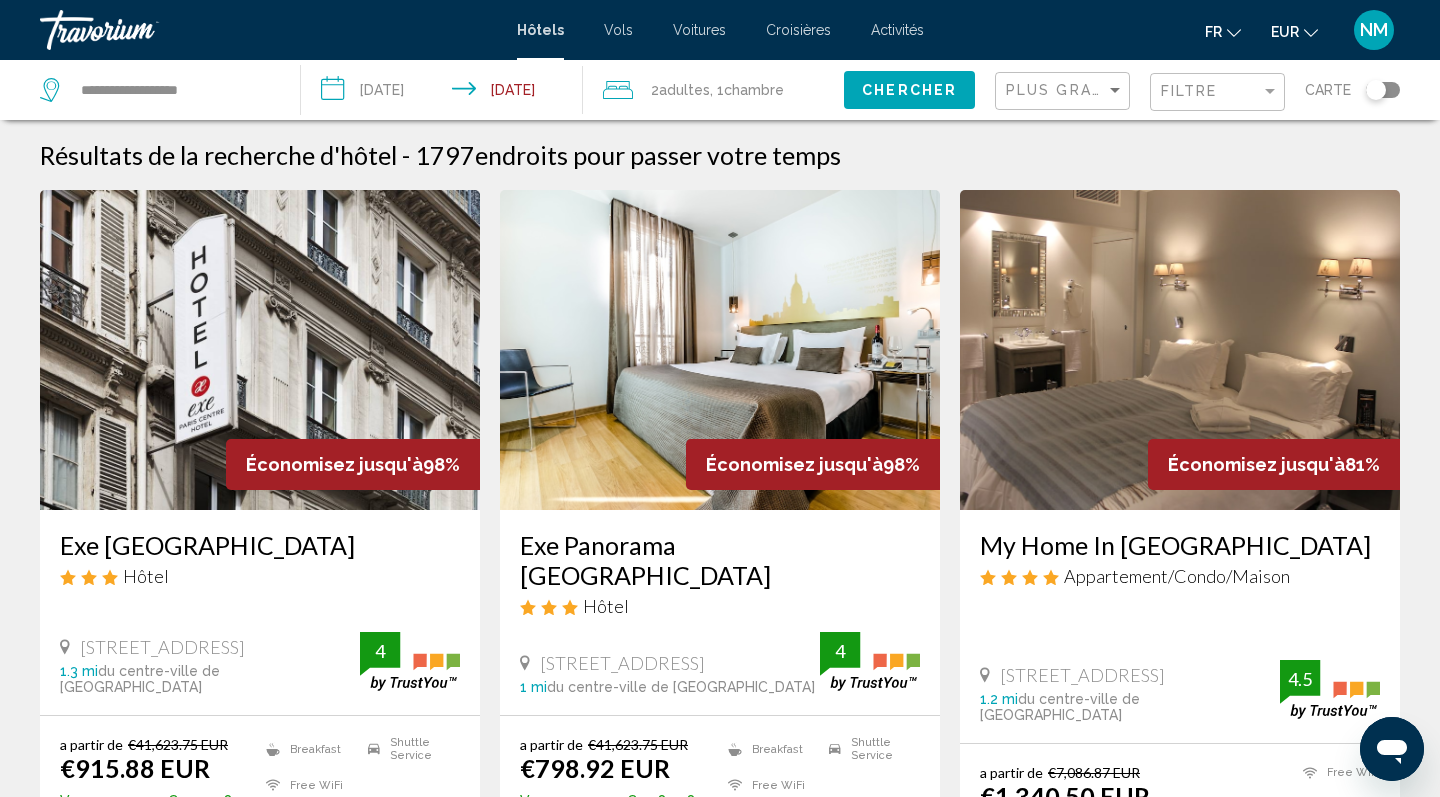 scroll, scrollTop: 0, scrollLeft: 0, axis: both 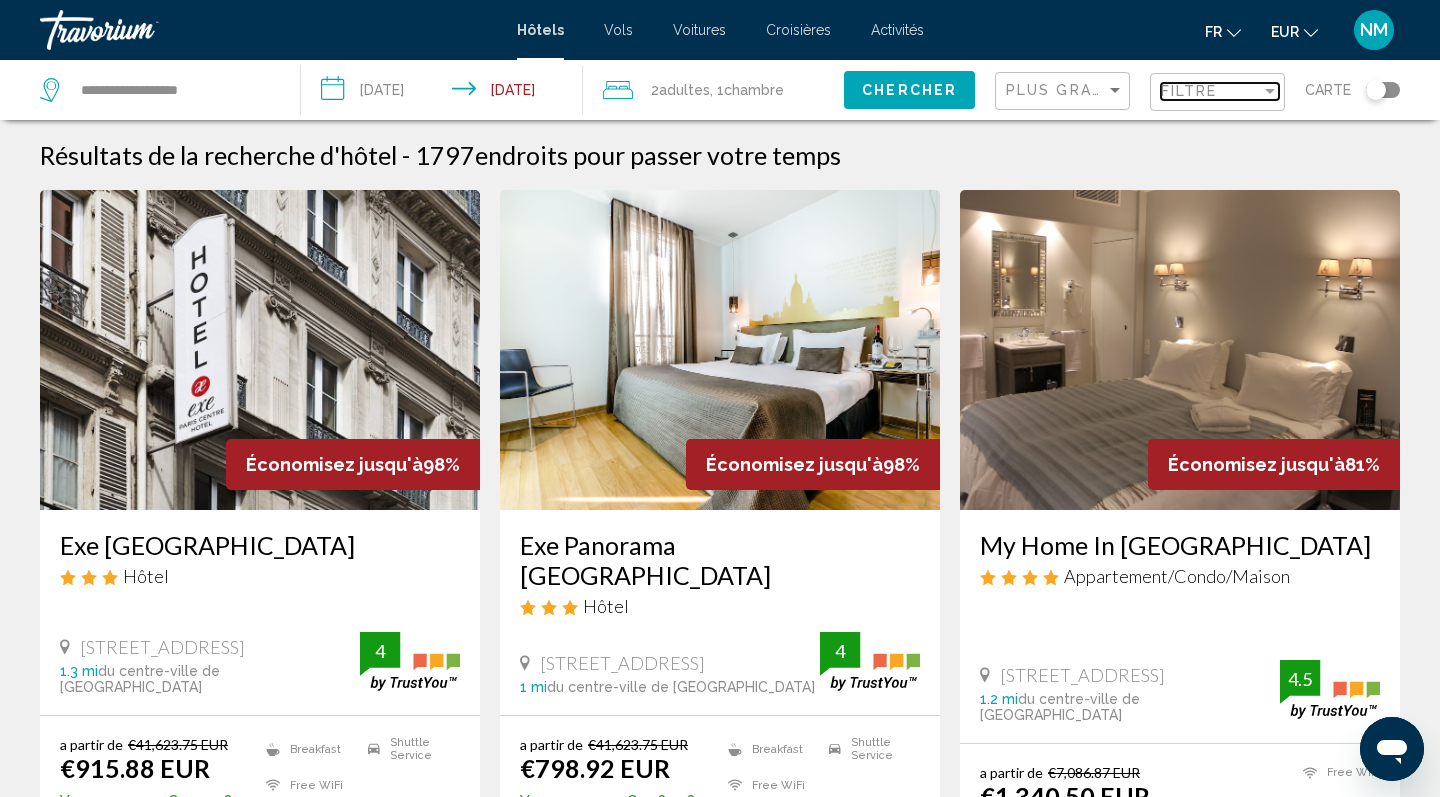 click at bounding box center (1270, 91) 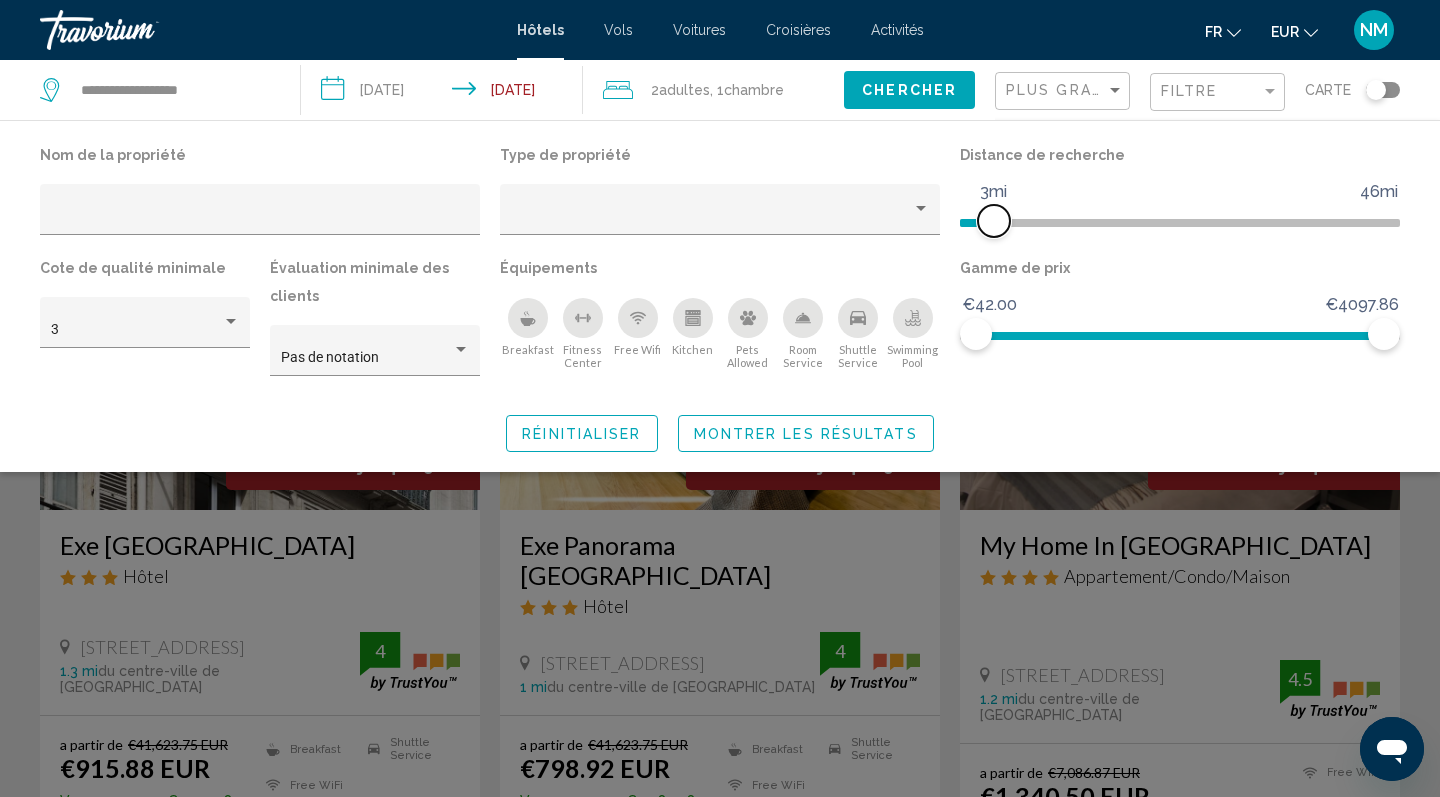drag, startPoint x: 1389, startPoint y: 210, endPoint x: 997, endPoint y: 235, distance: 392.7964 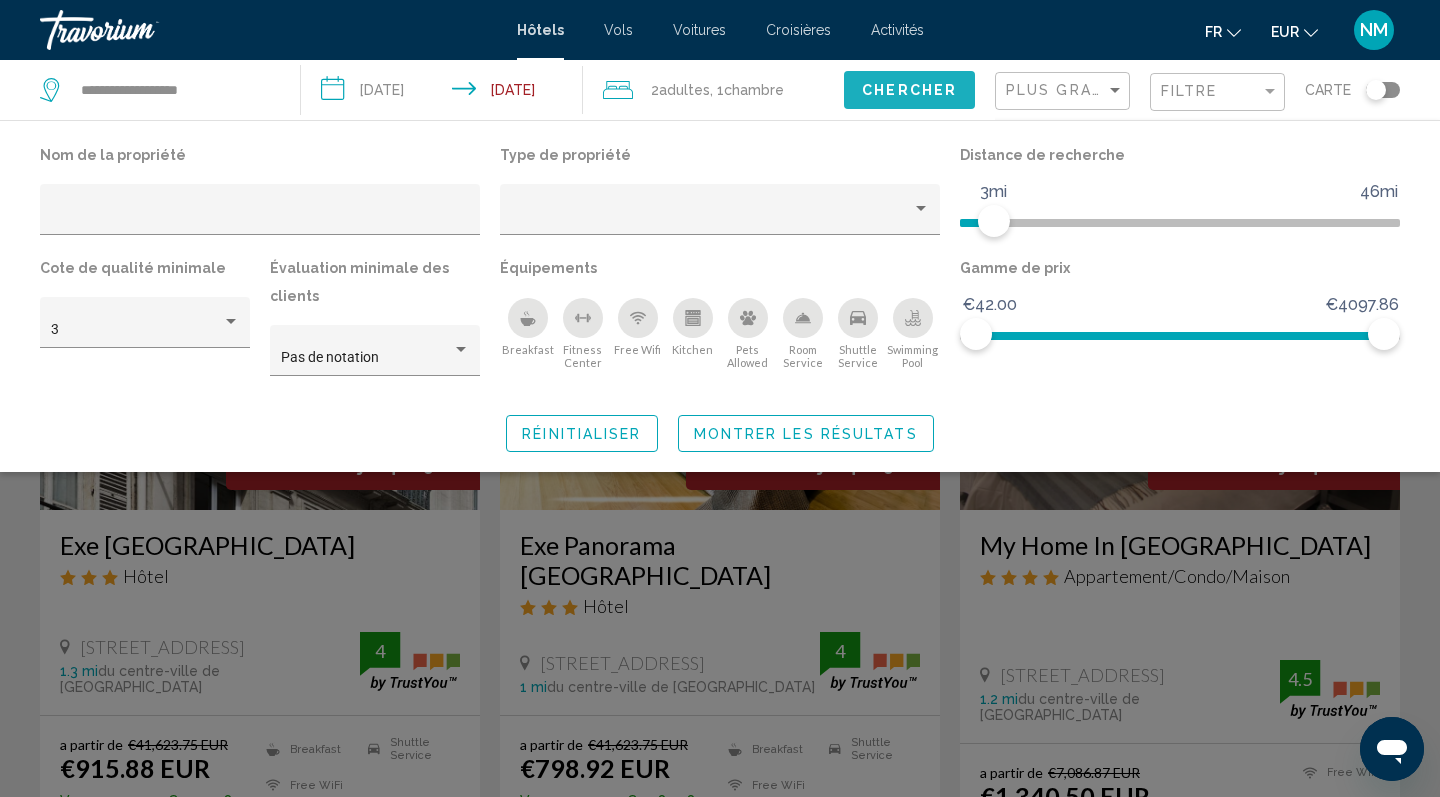 click on "Chercher" 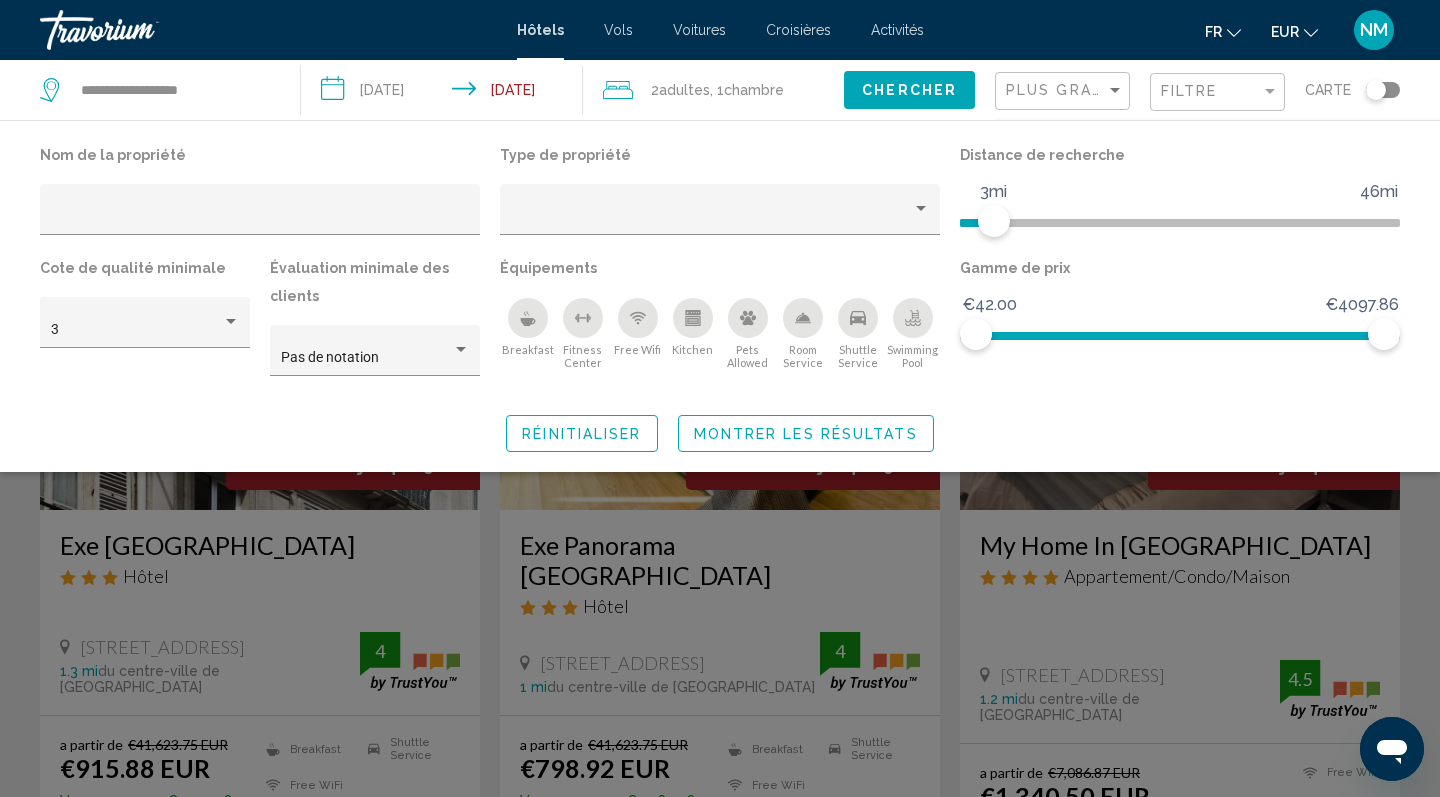 click on "Montrer les résultats" 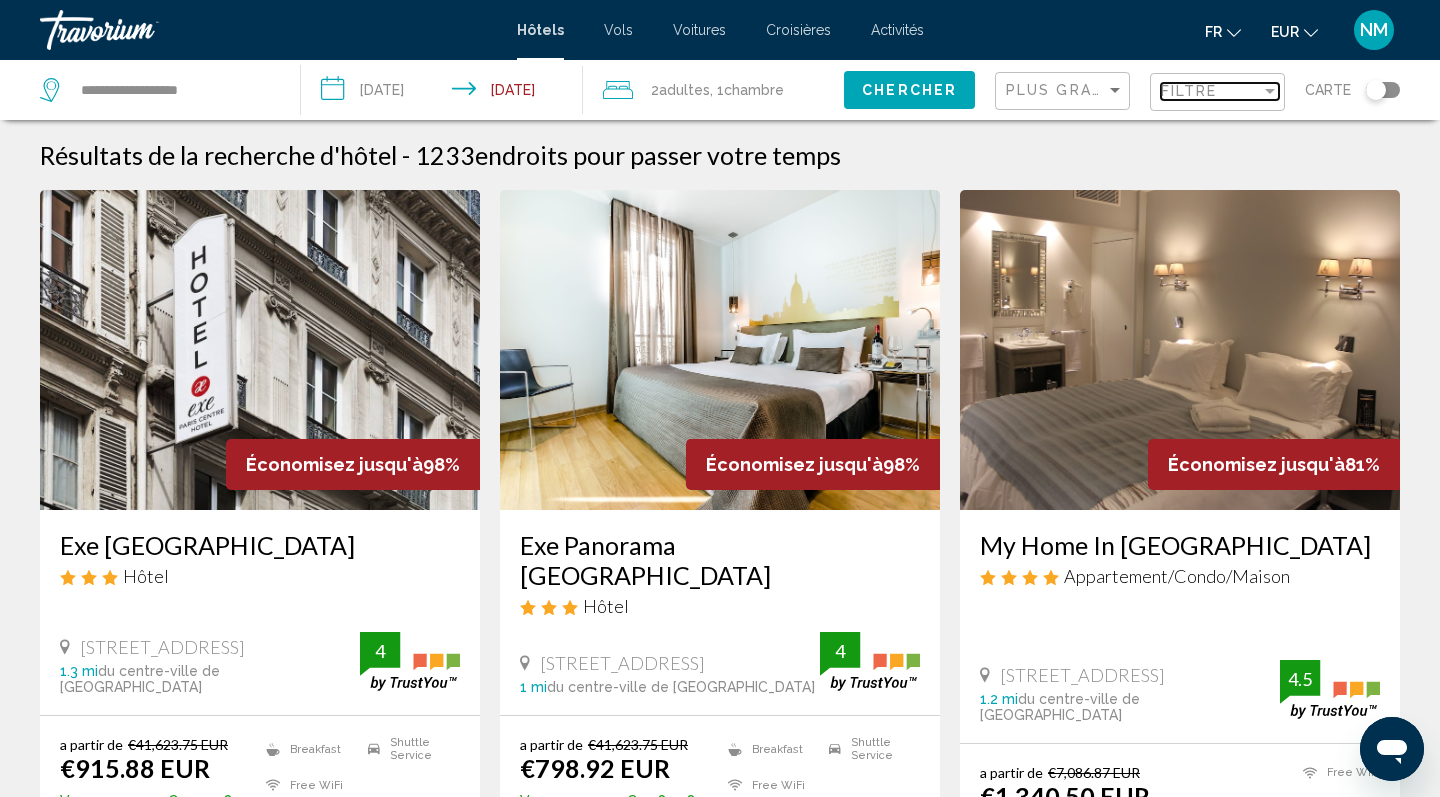 click on "Filtre" at bounding box center [1211, 91] 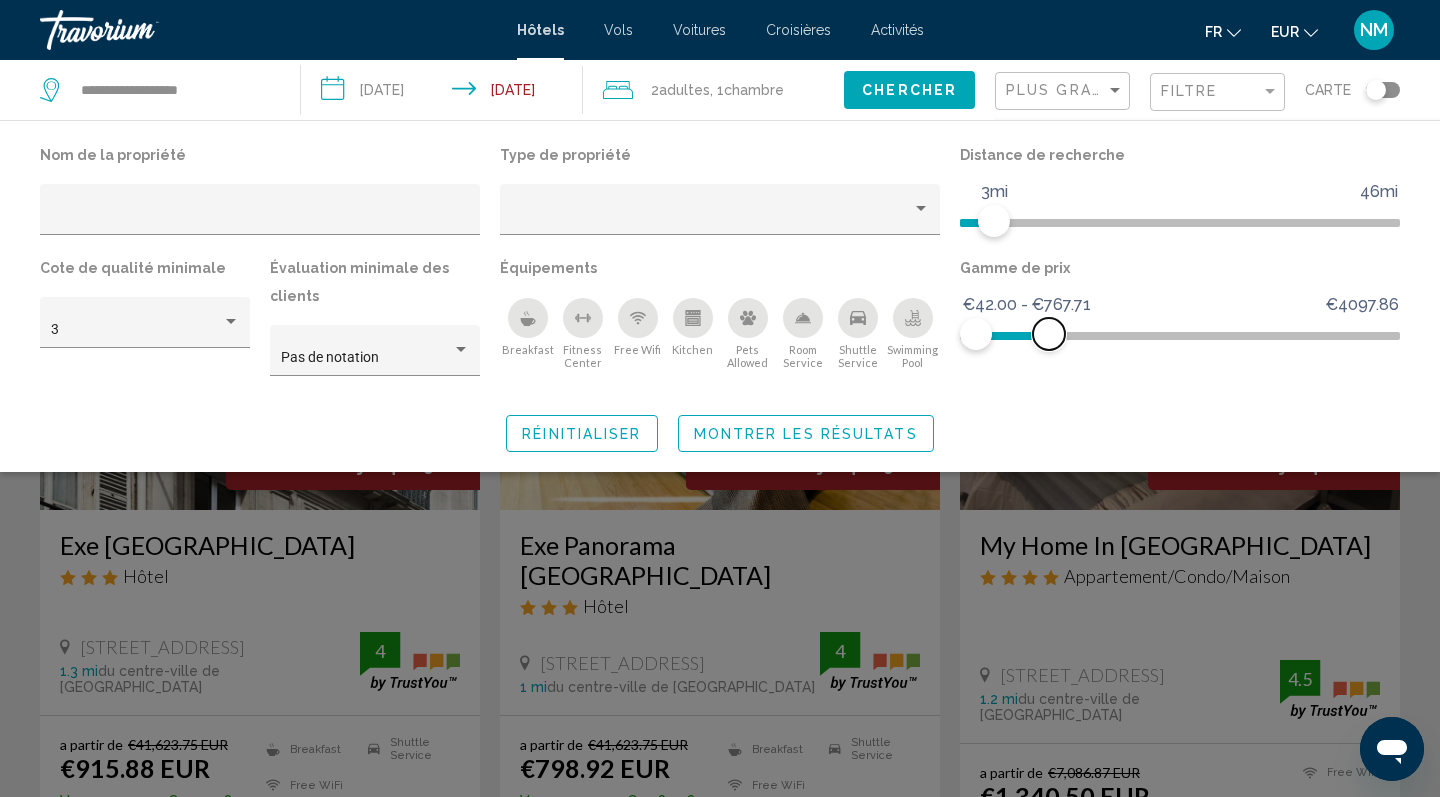 drag, startPoint x: 1376, startPoint y: 331, endPoint x: 1049, endPoint y: 365, distance: 328.76282 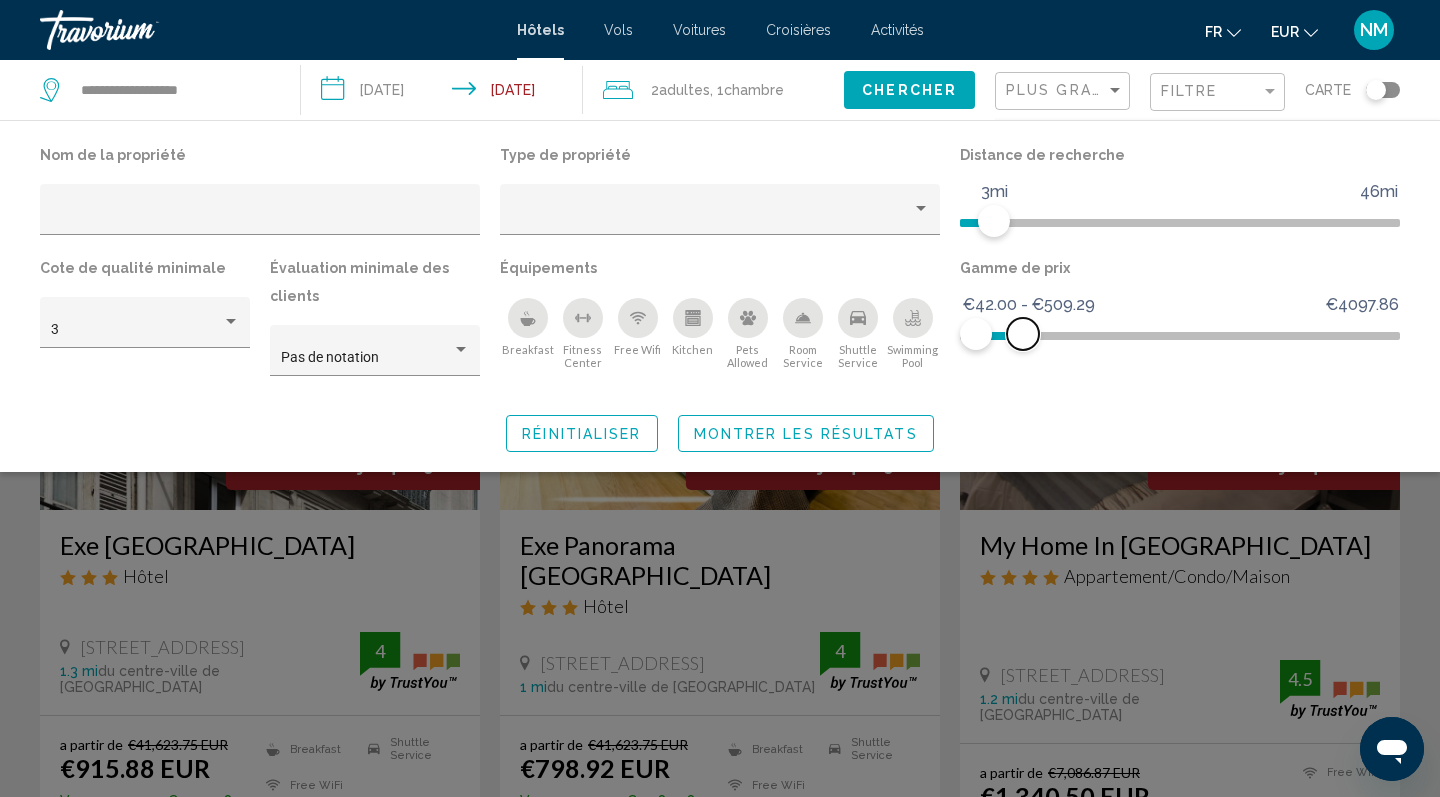 drag, startPoint x: 1054, startPoint y: 336, endPoint x: 1023, endPoint y: 342, distance: 31.575306 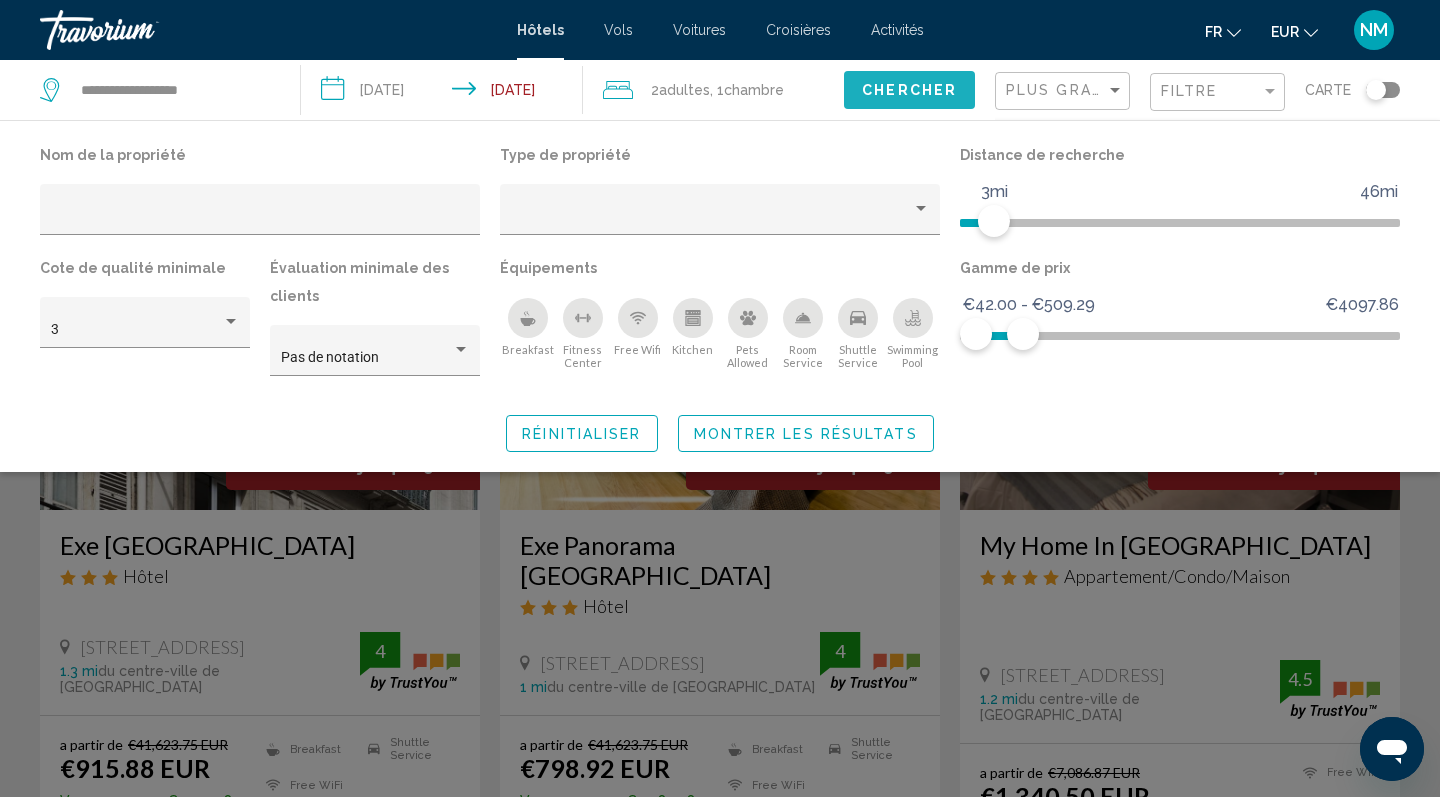 click on "Chercher" 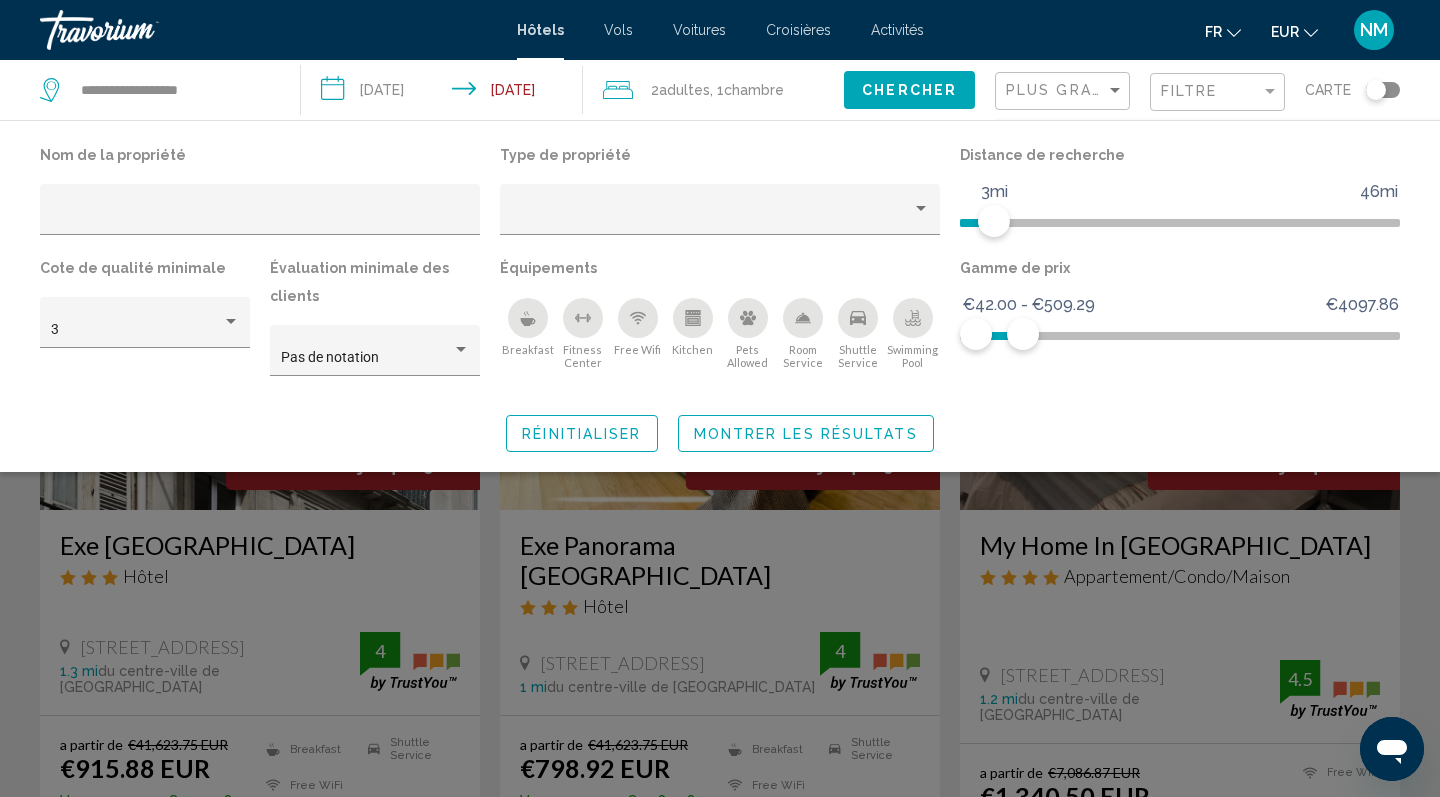 click on "Montrer les résultats" 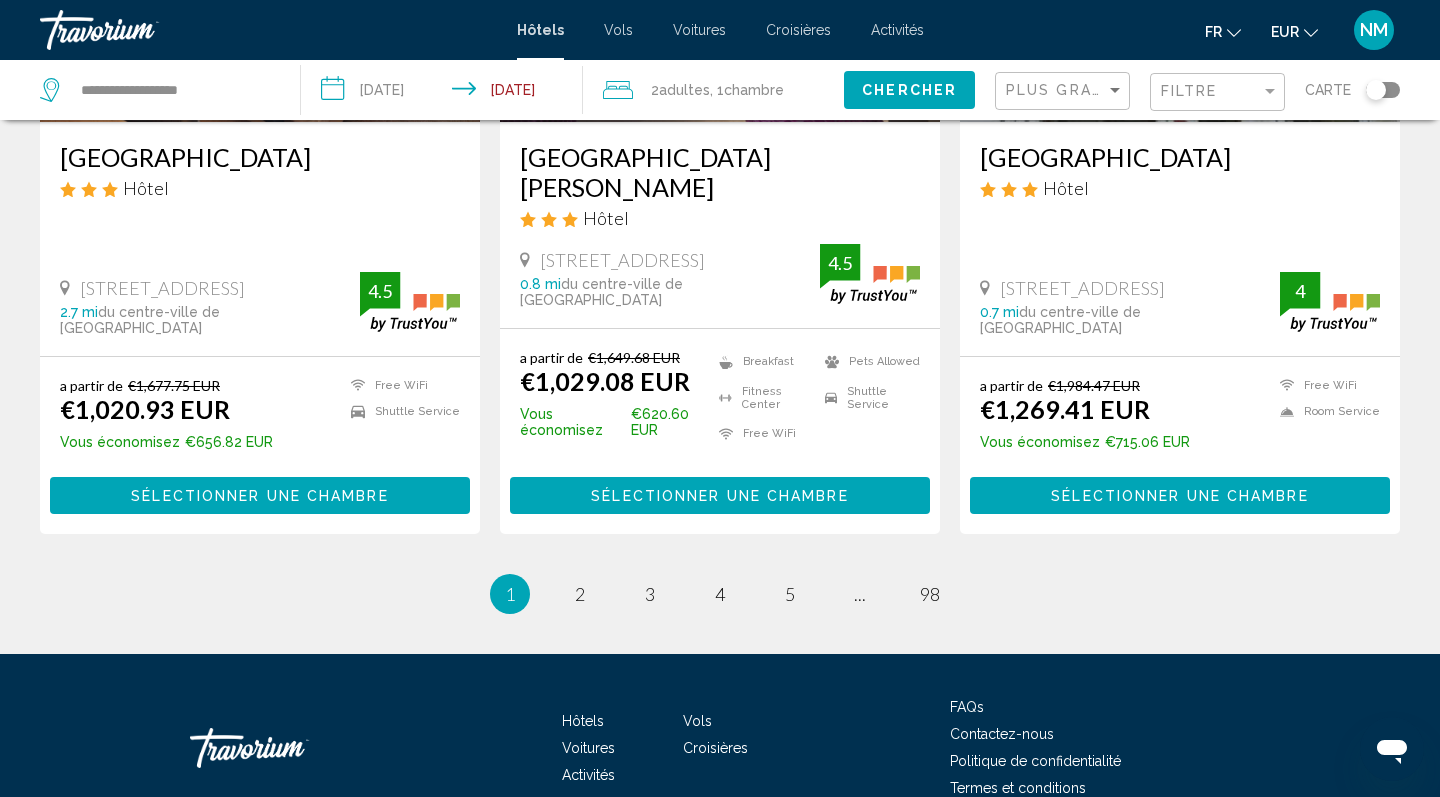 scroll, scrollTop: 2699, scrollLeft: 0, axis: vertical 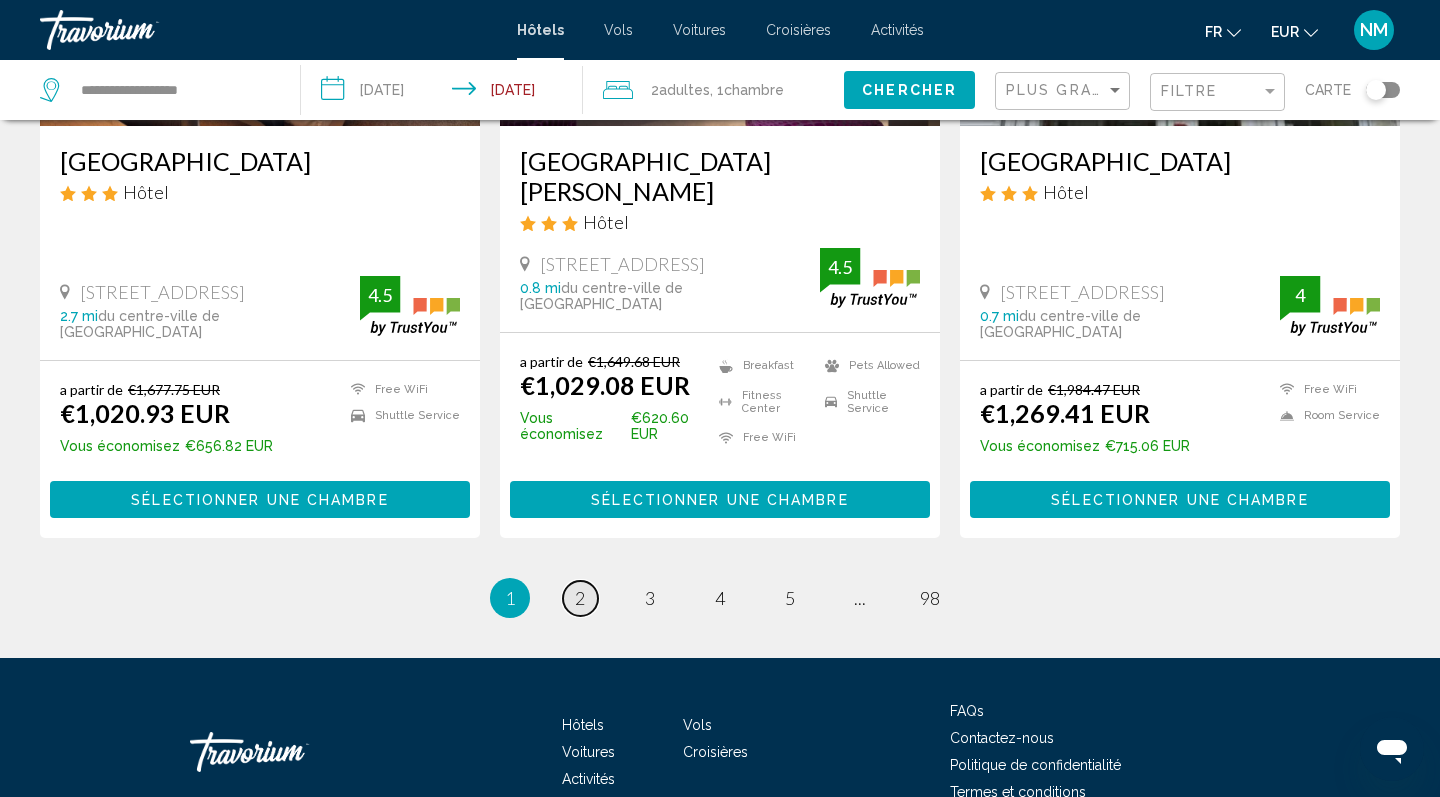 click on "2" at bounding box center [580, 598] 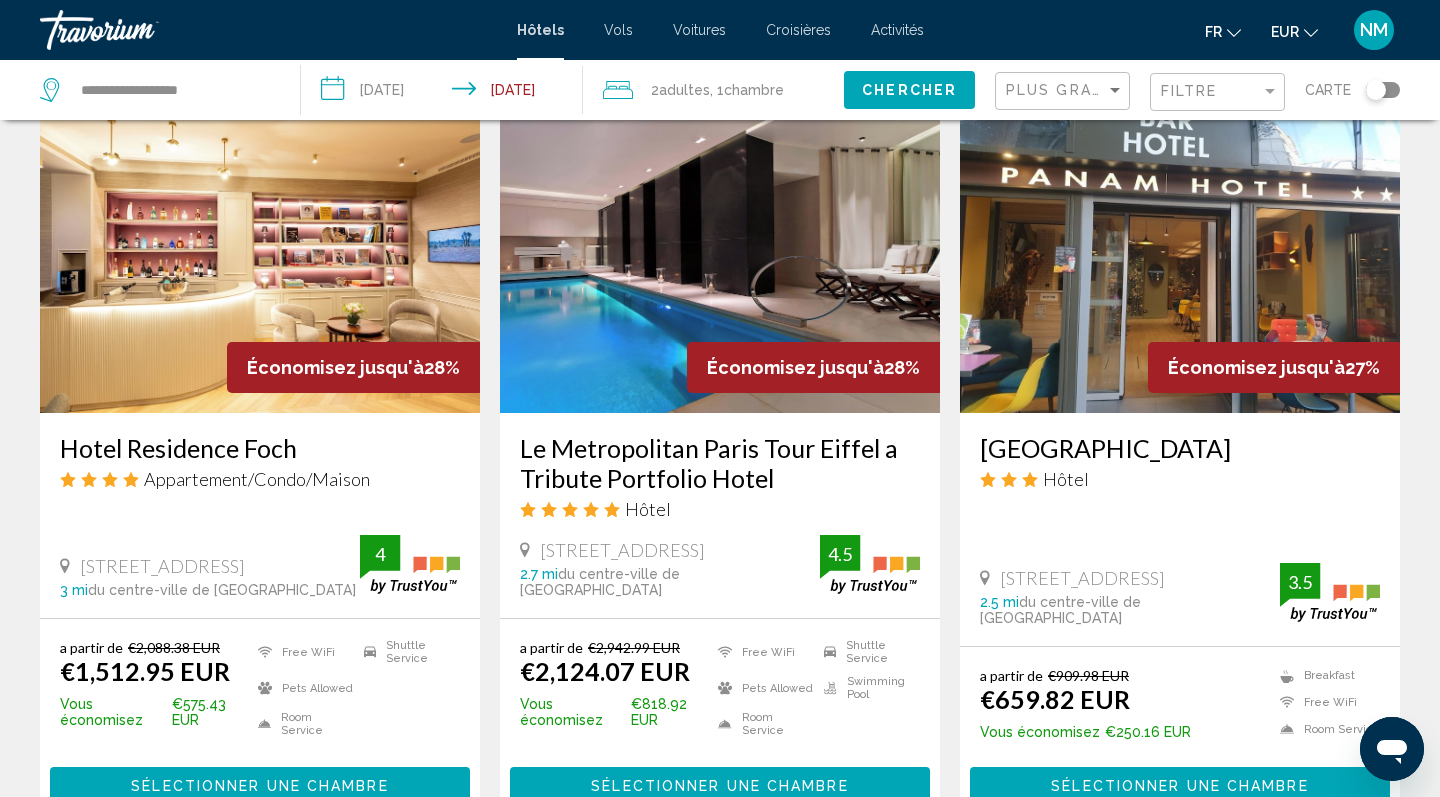 scroll, scrollTop: 2338, scrollLeft: 0, axis: vertical 